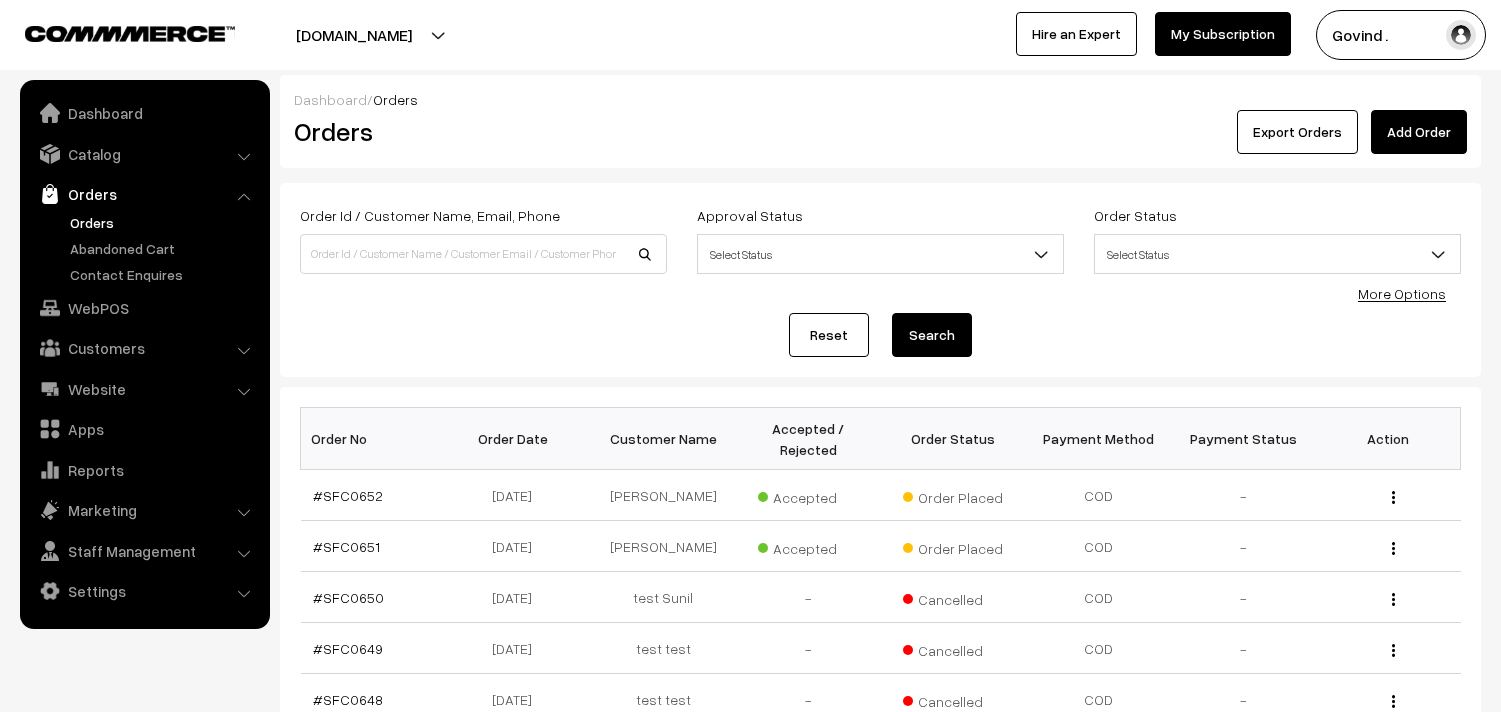 scroll, scrollTop: 0, scrollLeft: 0, axis: both 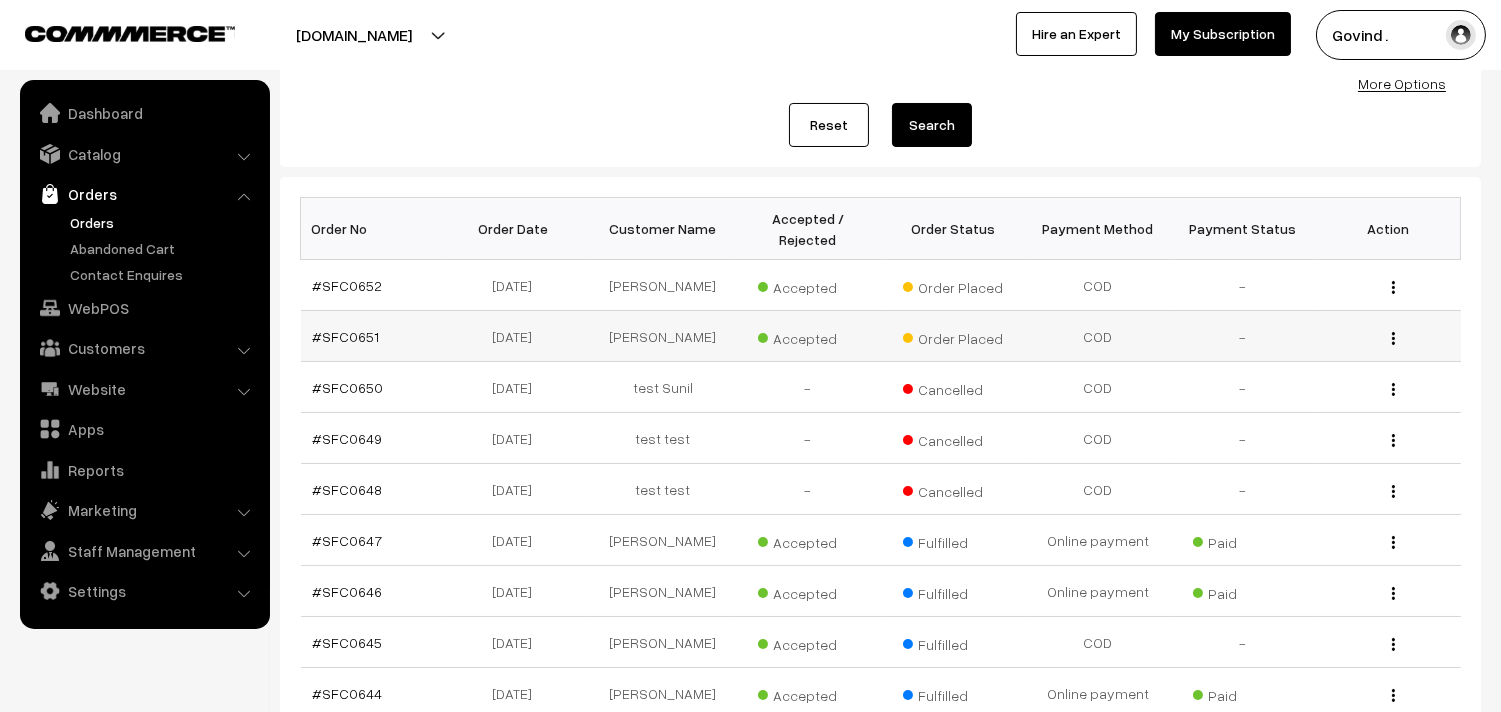 click at bounding box center [1393, 338] 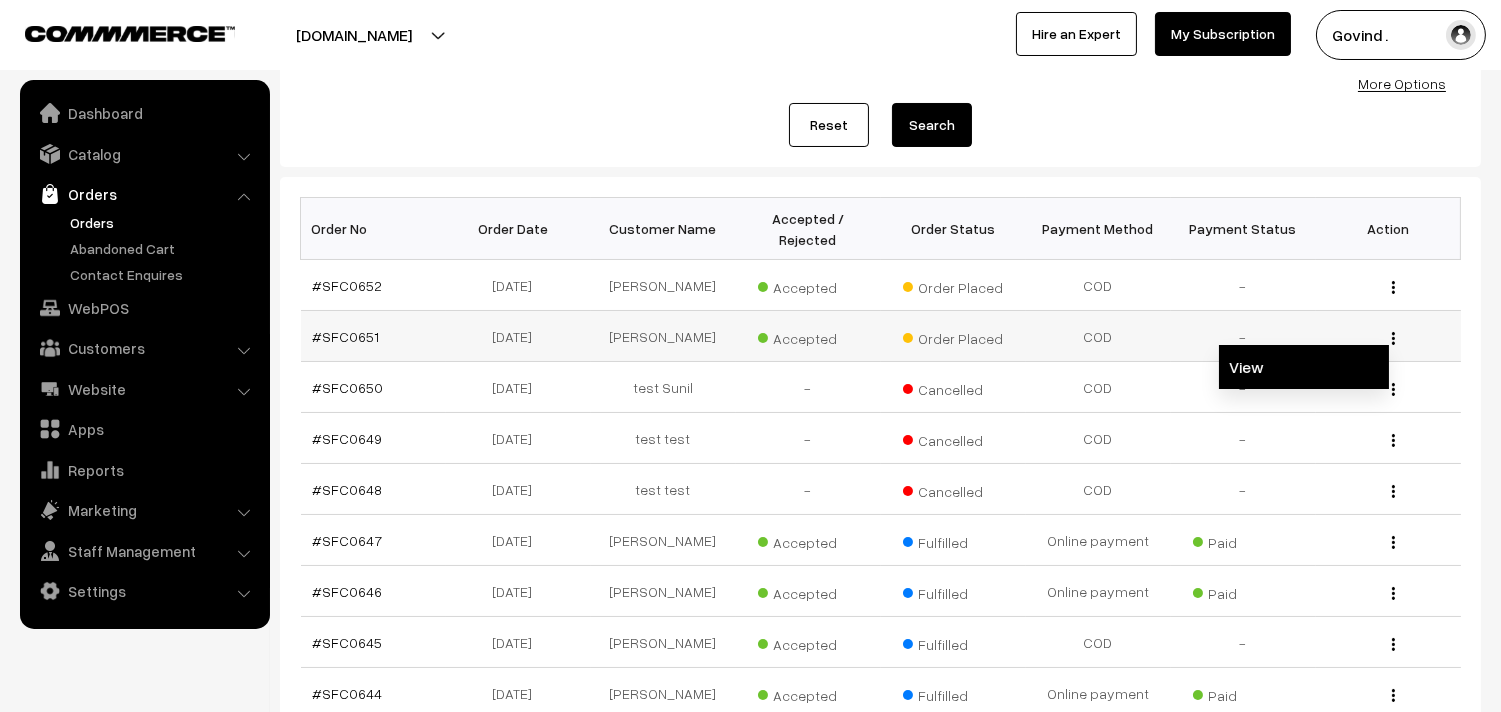 click on "View" at bounding box center [1304, 367] 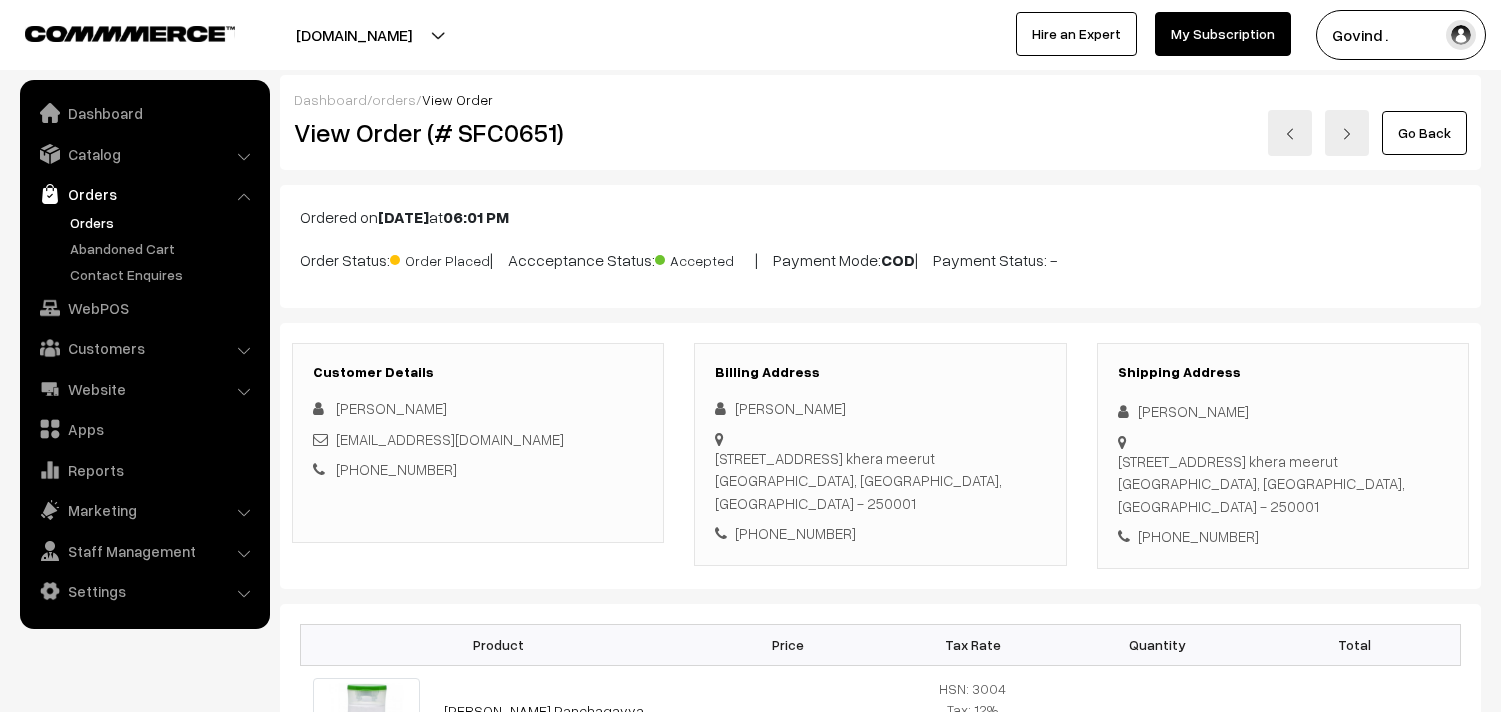 scroll, scrollTop: 225, scrollLeft: 0, axis: vertical 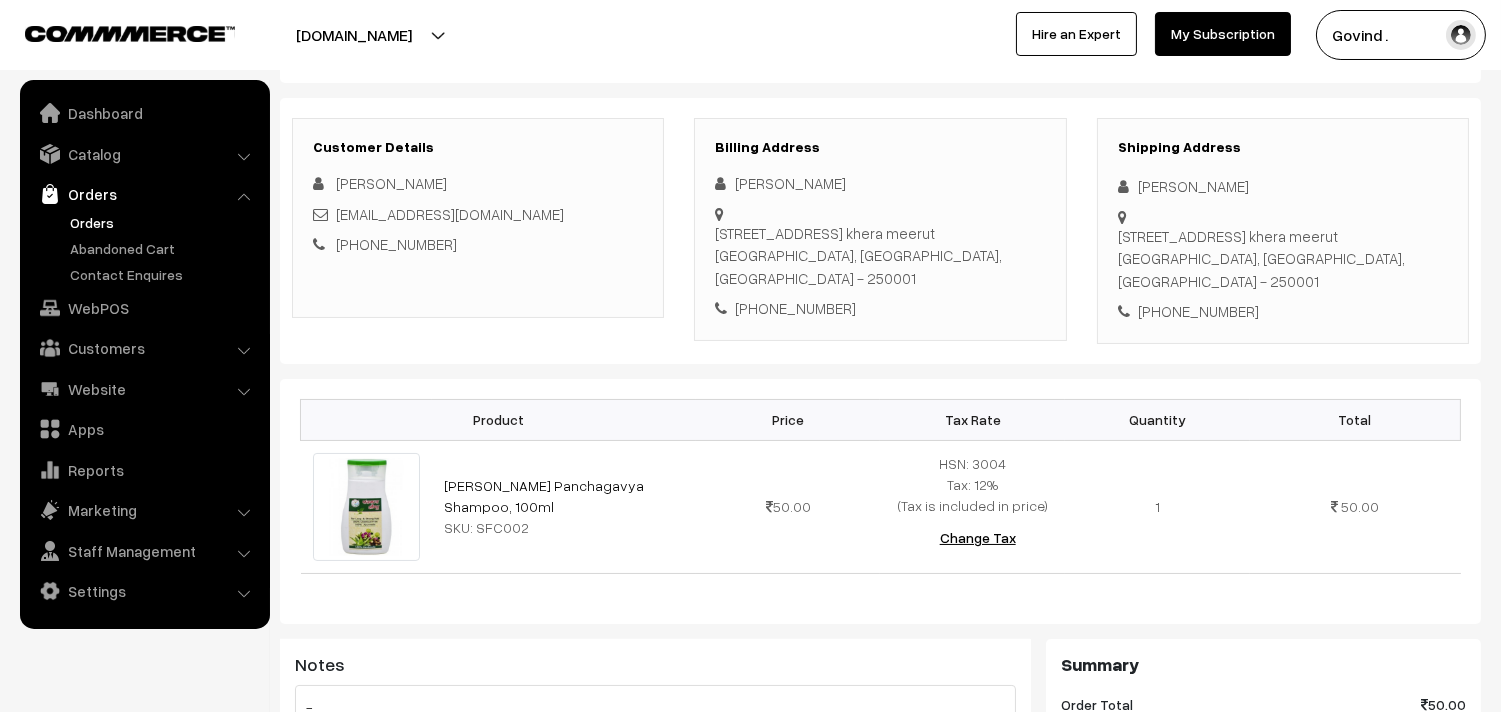 drag, startPoint x: 1140, startPoint y: 181, endPoint x: 1260, endPoint y: 187, distance: 120.14991 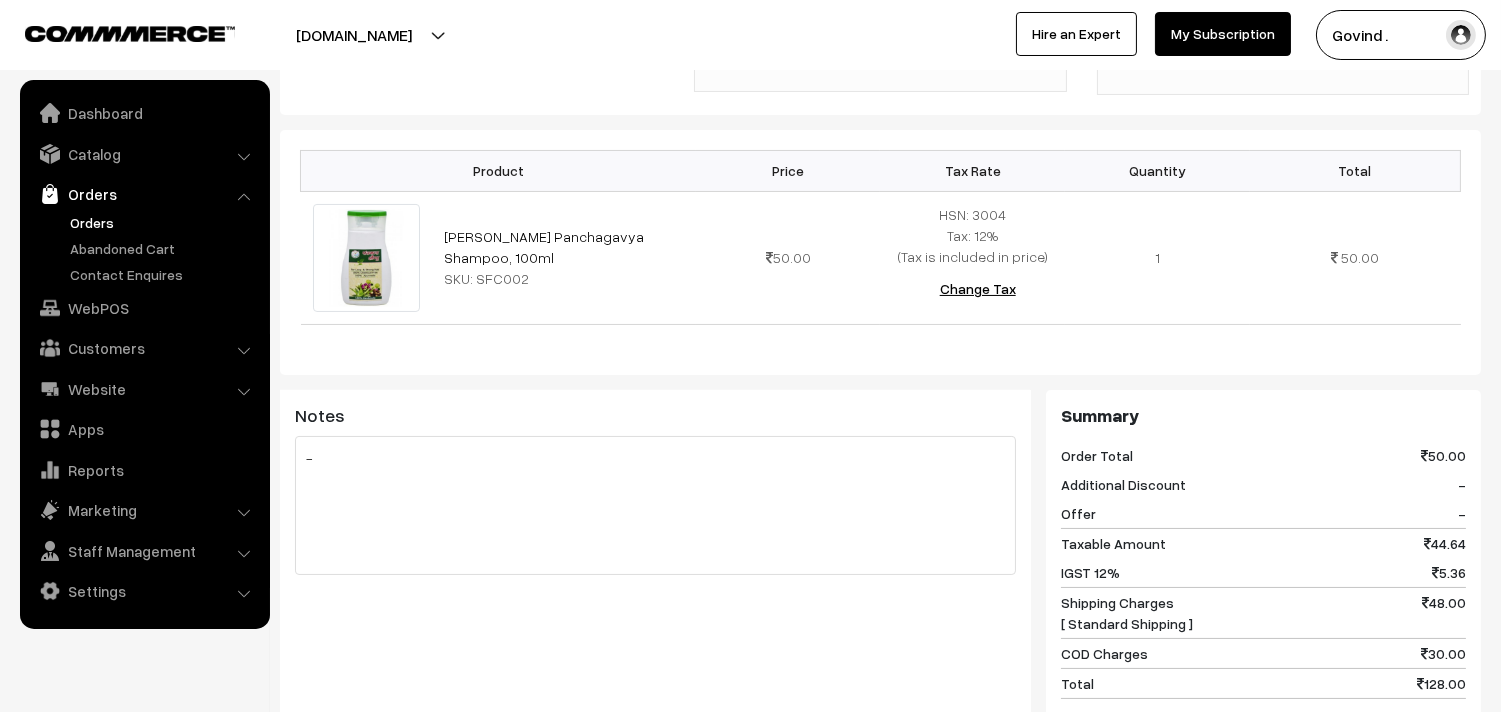 scroll, scrollTop: 472, scrollLeft: 0, axis: vertical 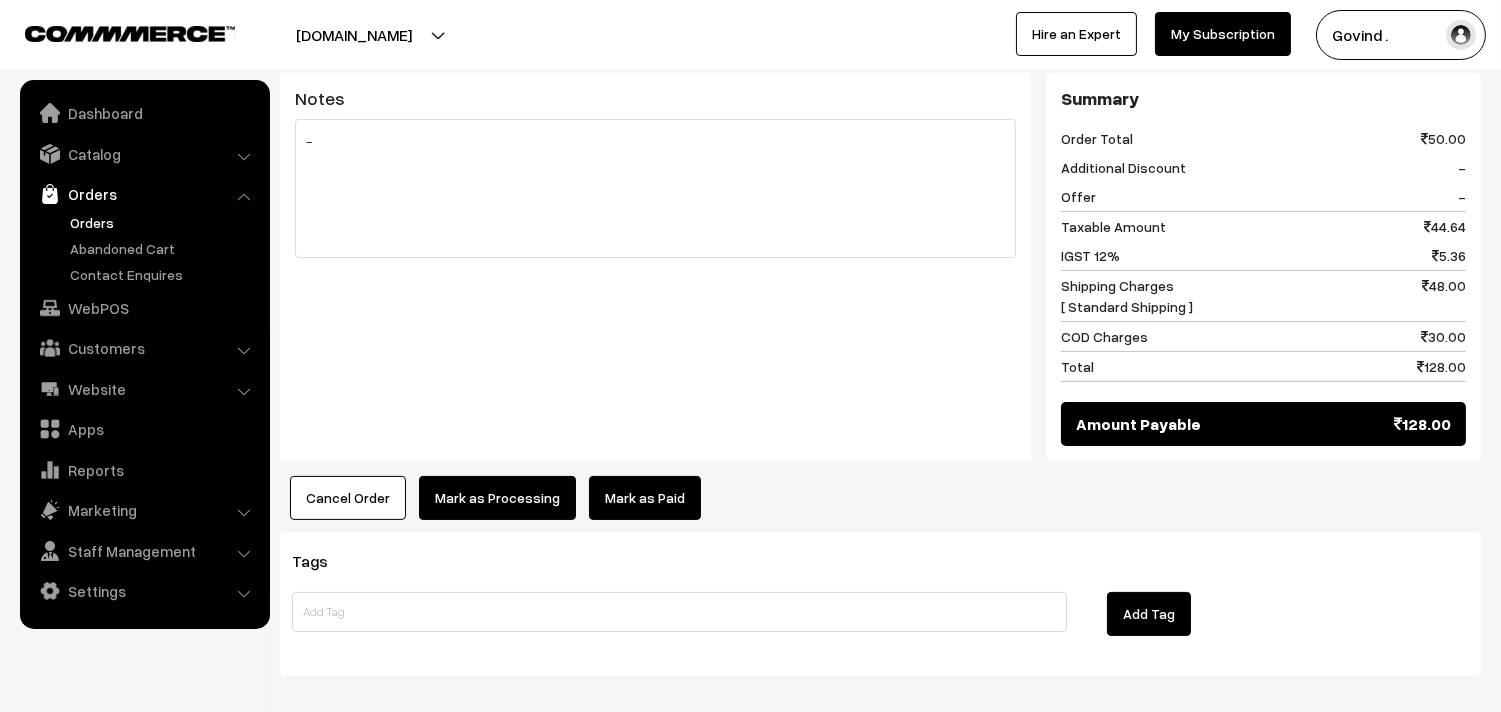 click on "Product
Price
Tax Rate
Quantity
Total
Surbhi Panchagavya Shampoo, 100ml
SKU: SFC002
50.00" at bounding box center (880, 167) 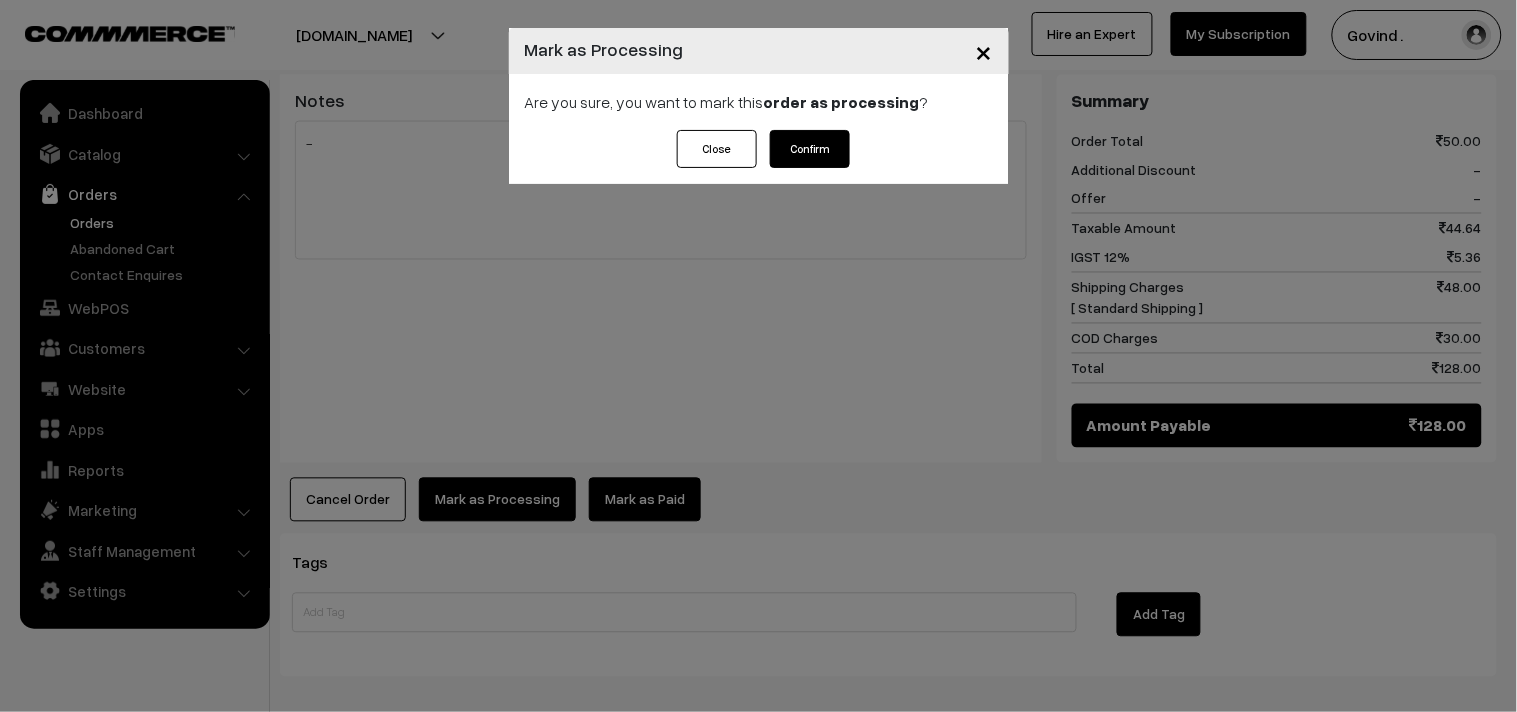 click on "Confirm" at bounding box center (810, 149) 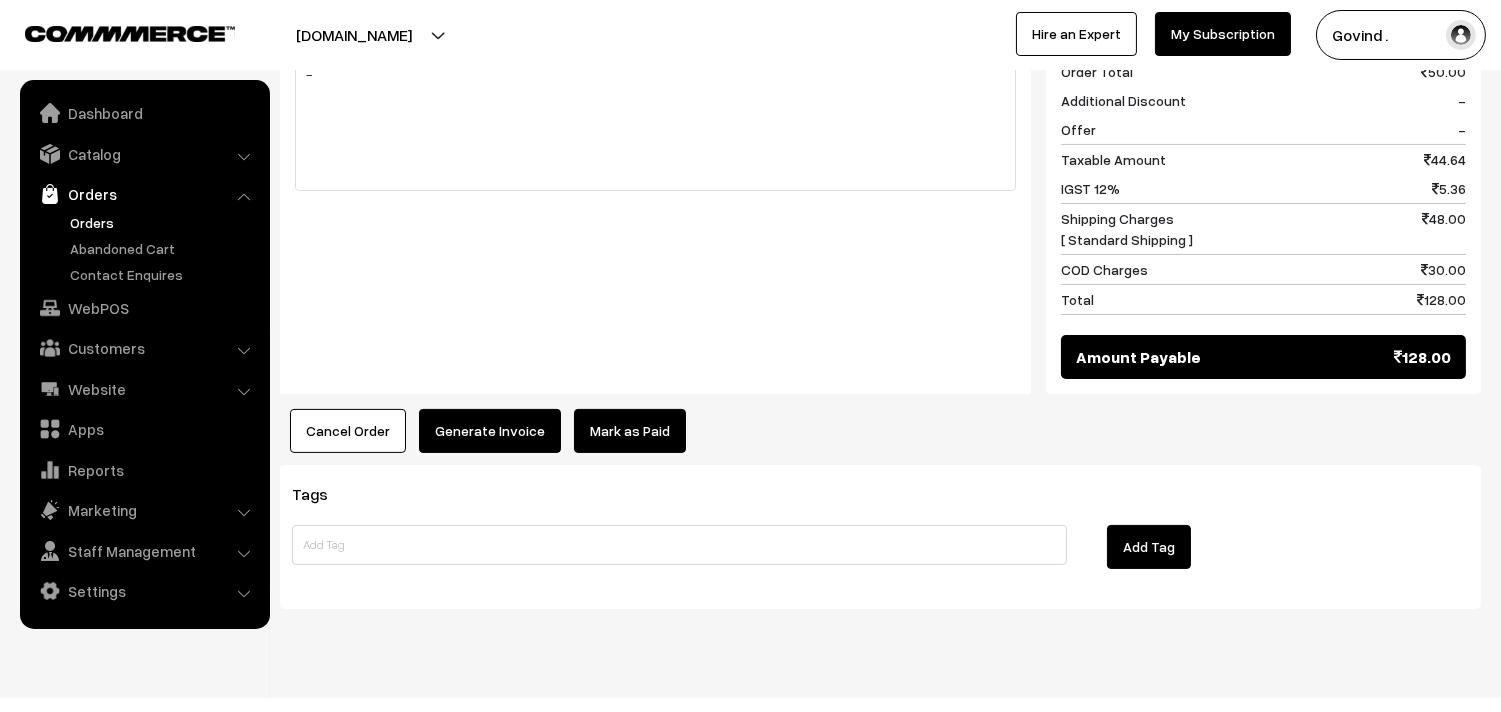 click on "Generate Invoice" at bounding box center (490, 431) 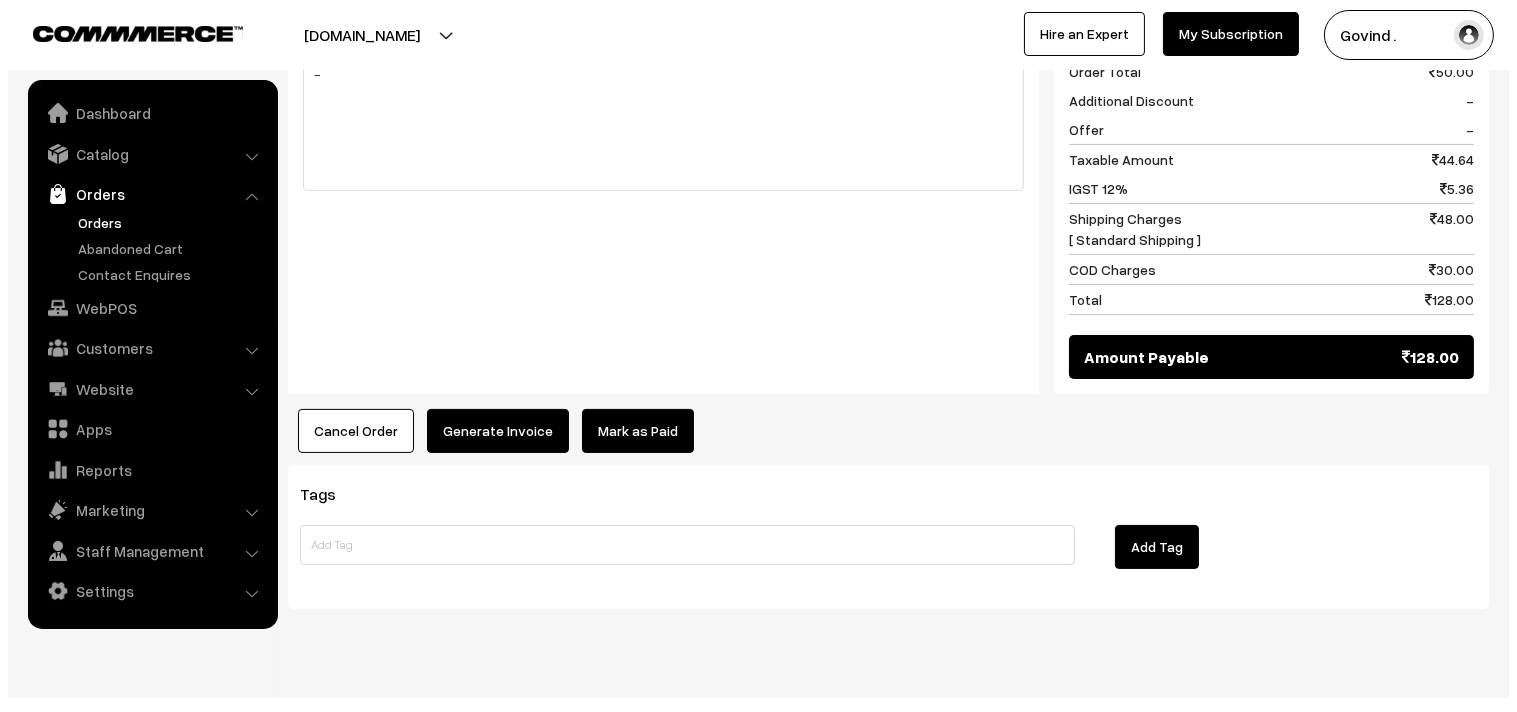 scroll, scrollTop: 860, scrollLeft: 0, axis: vertical 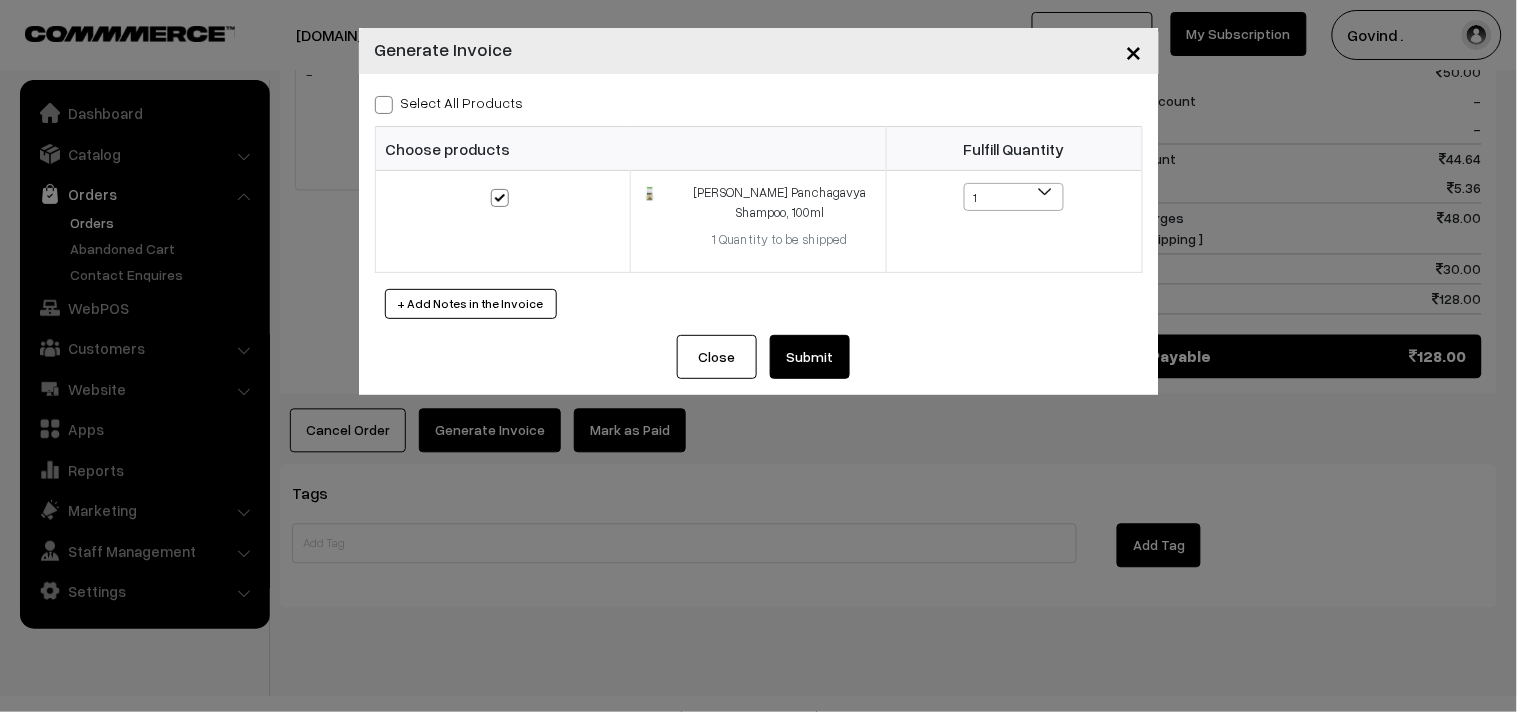 click on "Select All Products
Choose products
Fulfill Quantity
1 1" at bounding box center (759, 204) 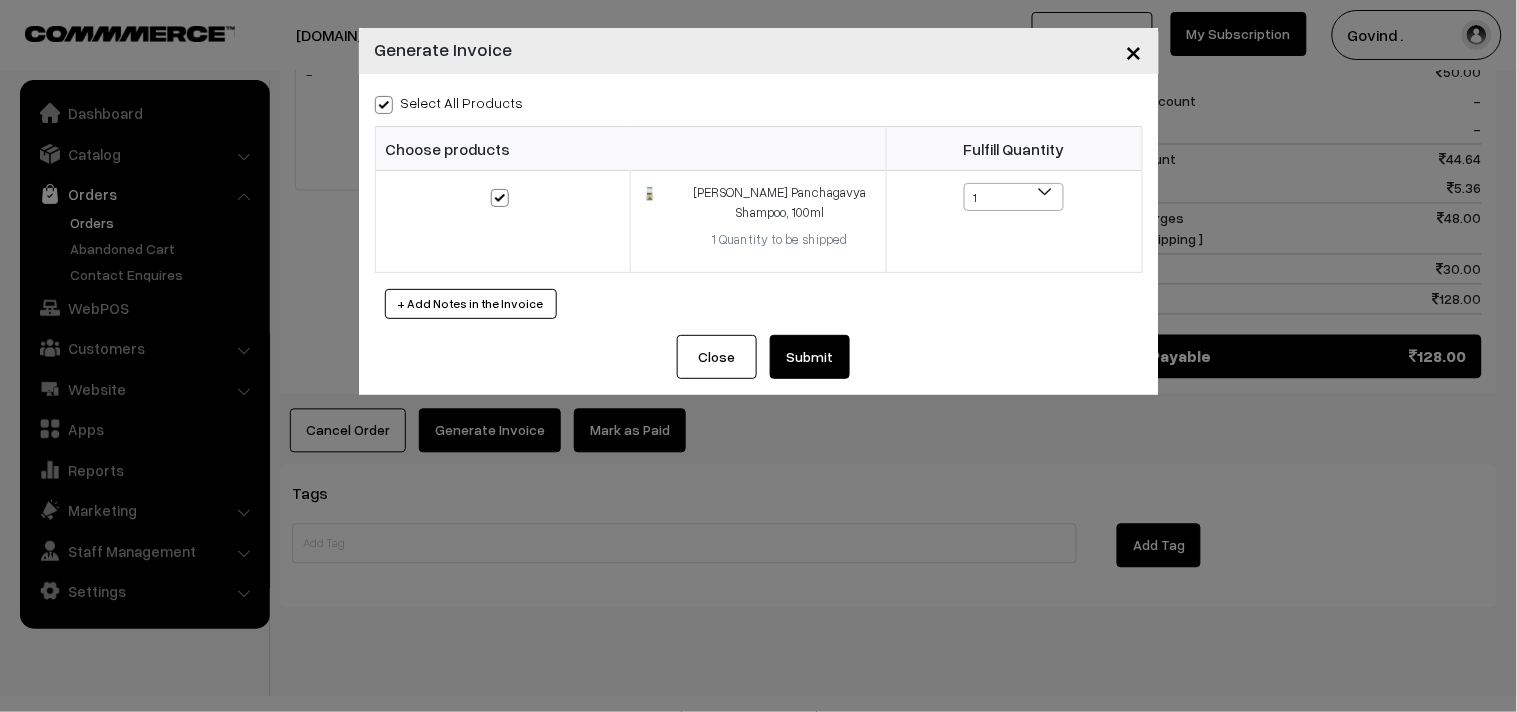 click on "Submit" at bounding box center [810, 357] 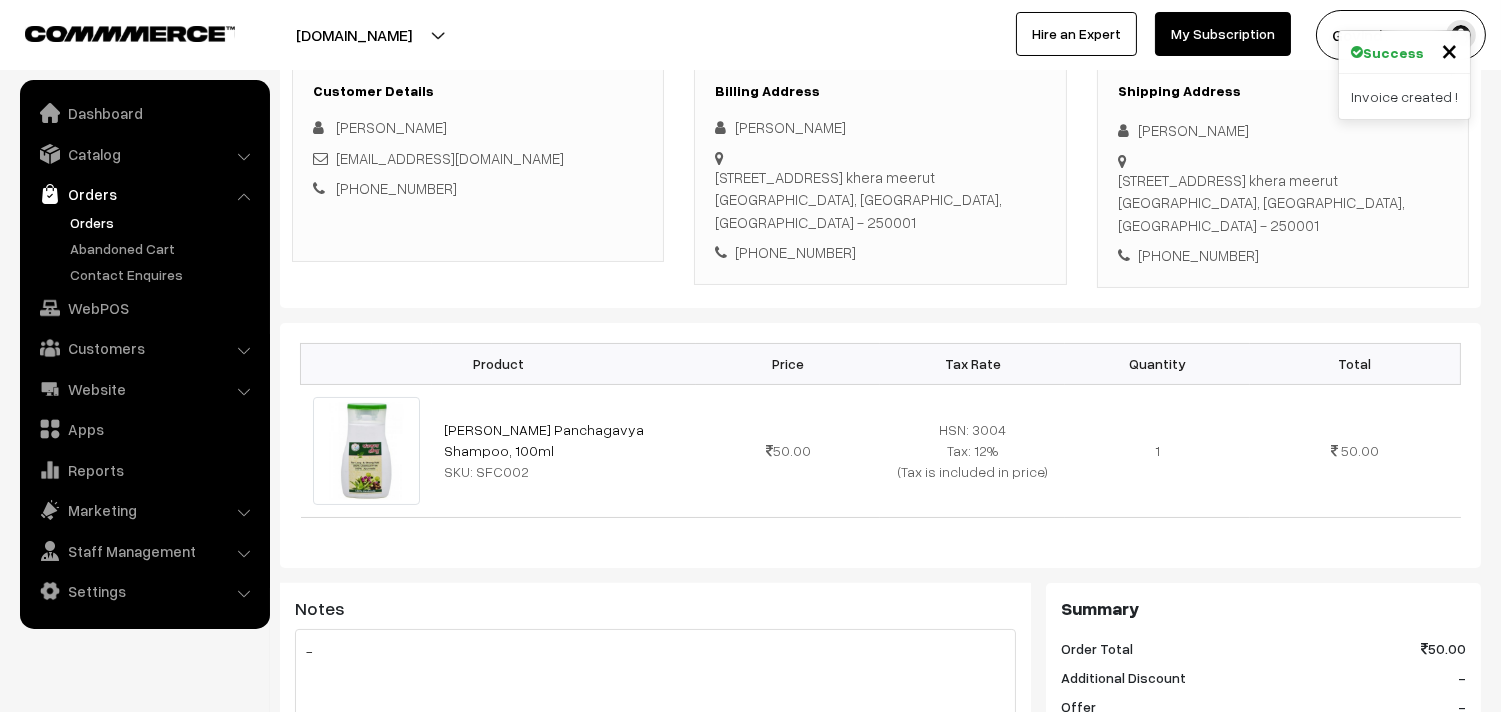 scroll, scrollTop: 0, scrollLeft: 0, axis: both 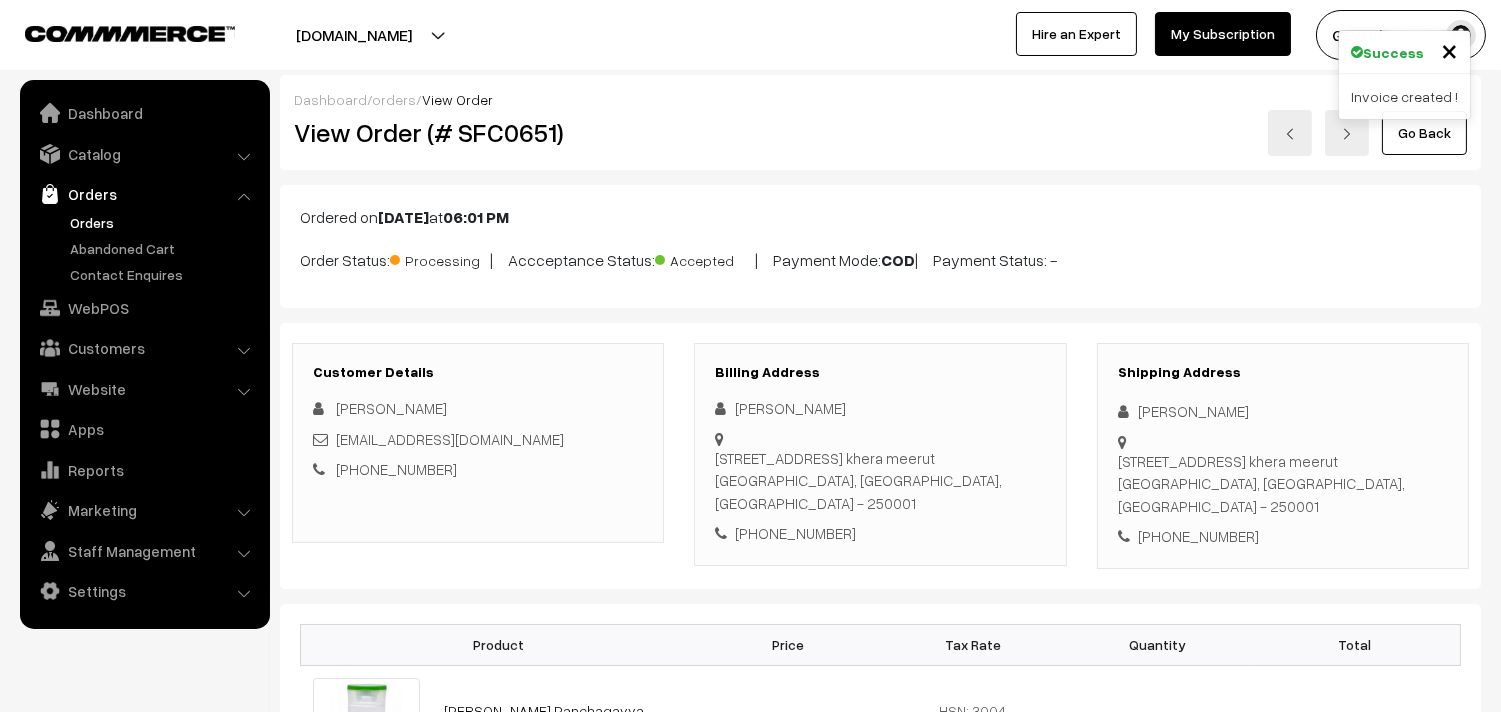 click on "Go Back" at bounding box center (1424, 133) 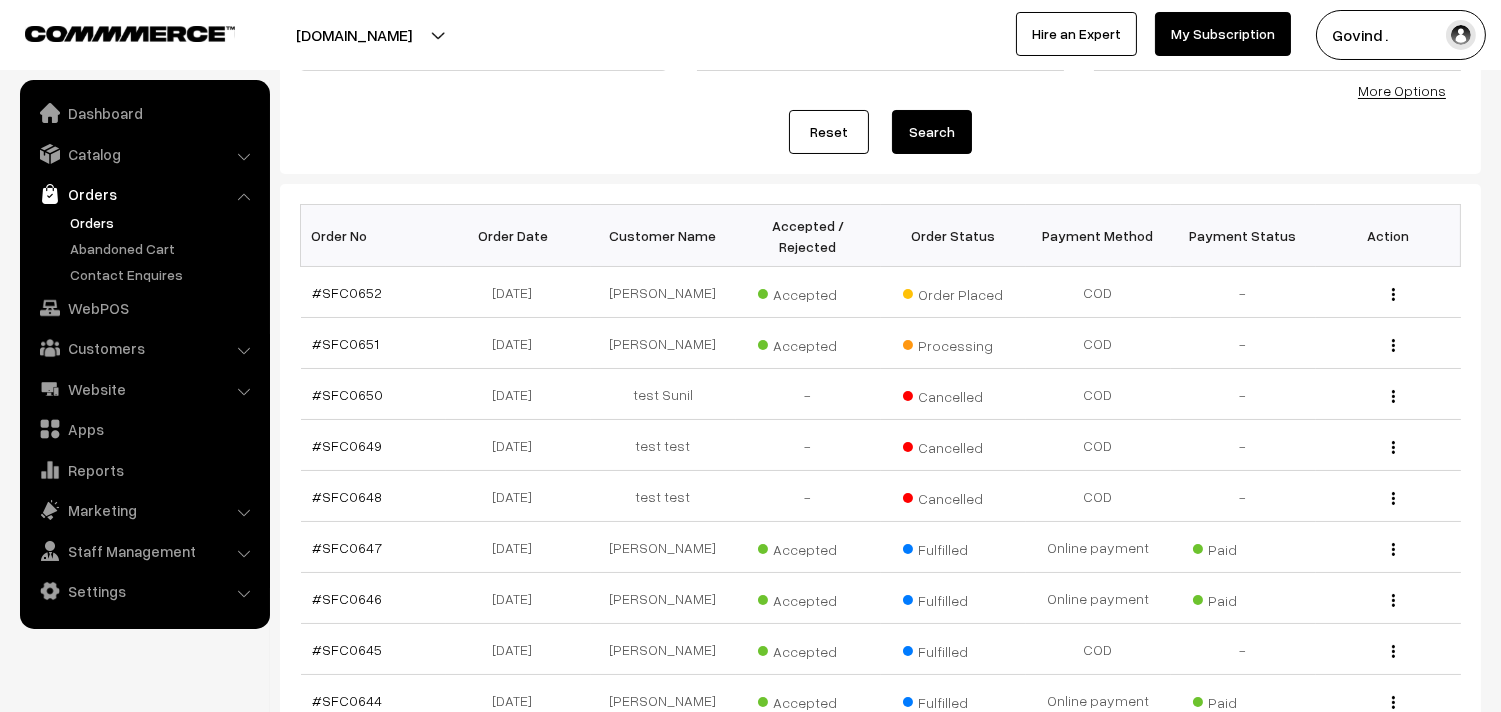 scroll, scrollTop: 203, scrollLeft: 0, axis: vertical 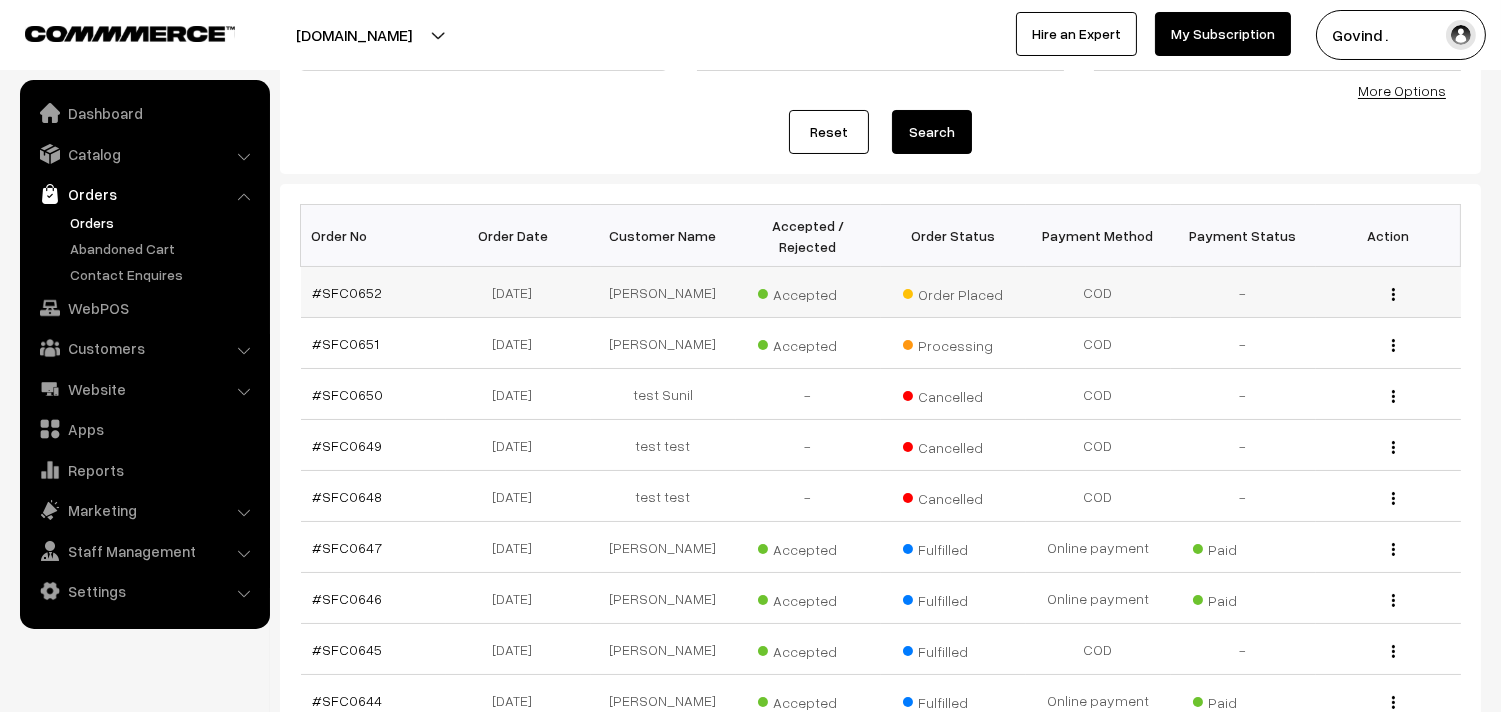 click at bounding box center (1393, 294) 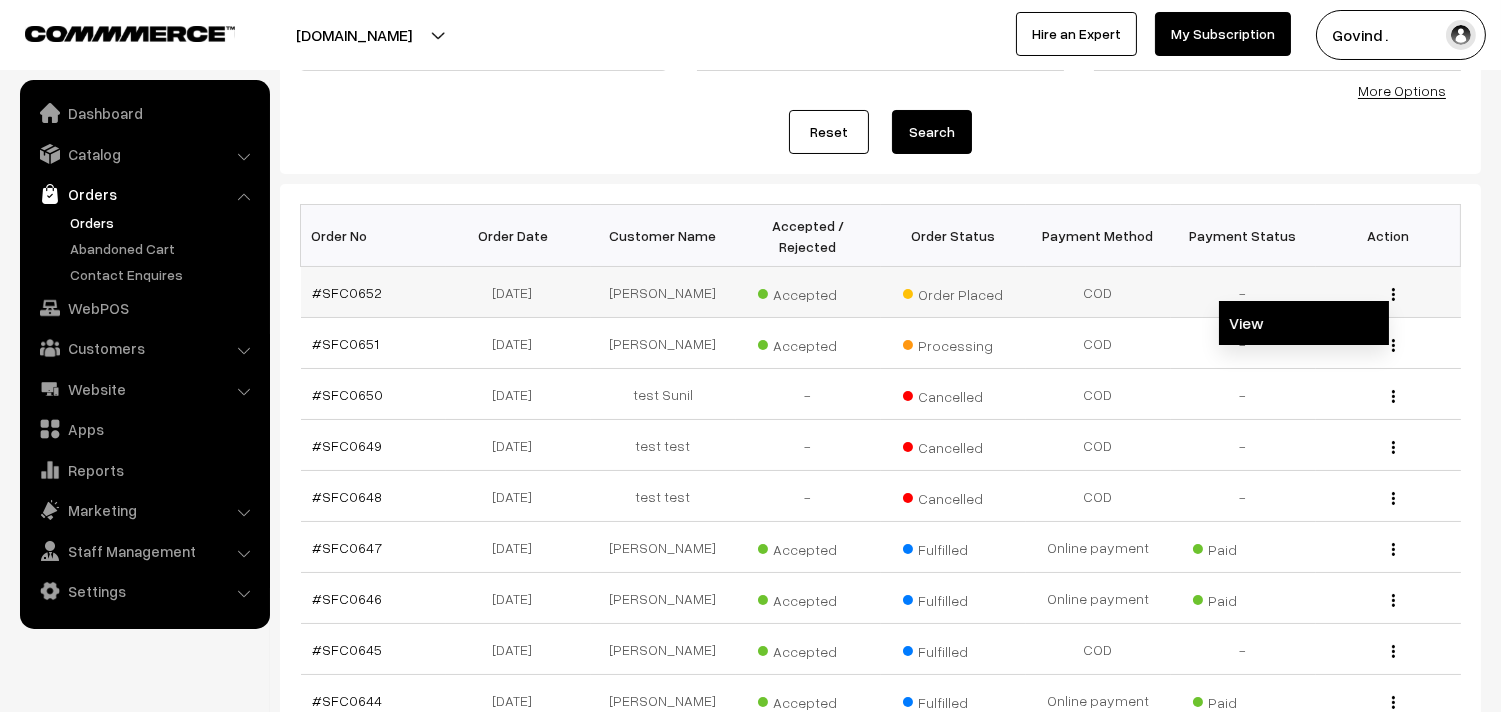 click on "View" at bounding box center [1304, 323] 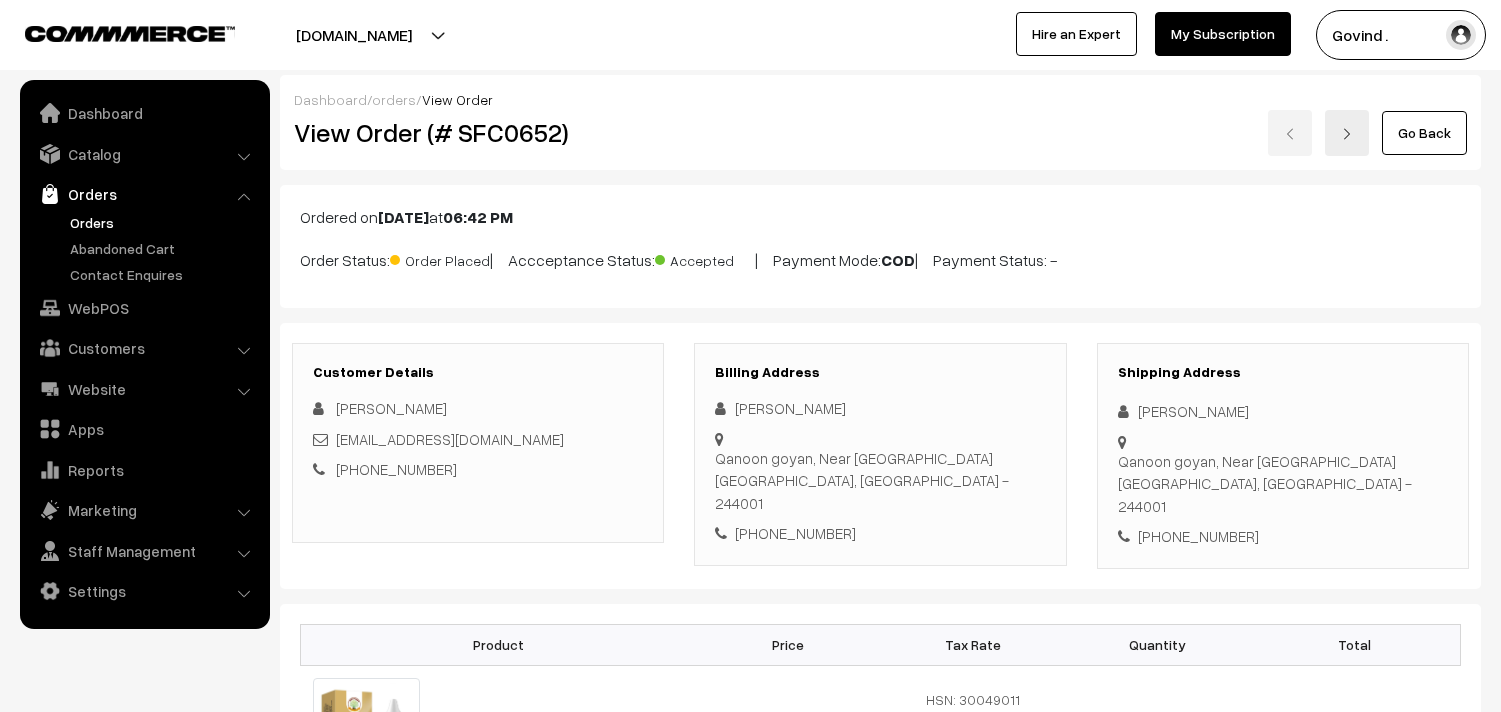 scroll, scrollTop: 0, scrollLeft: 0, axis: both 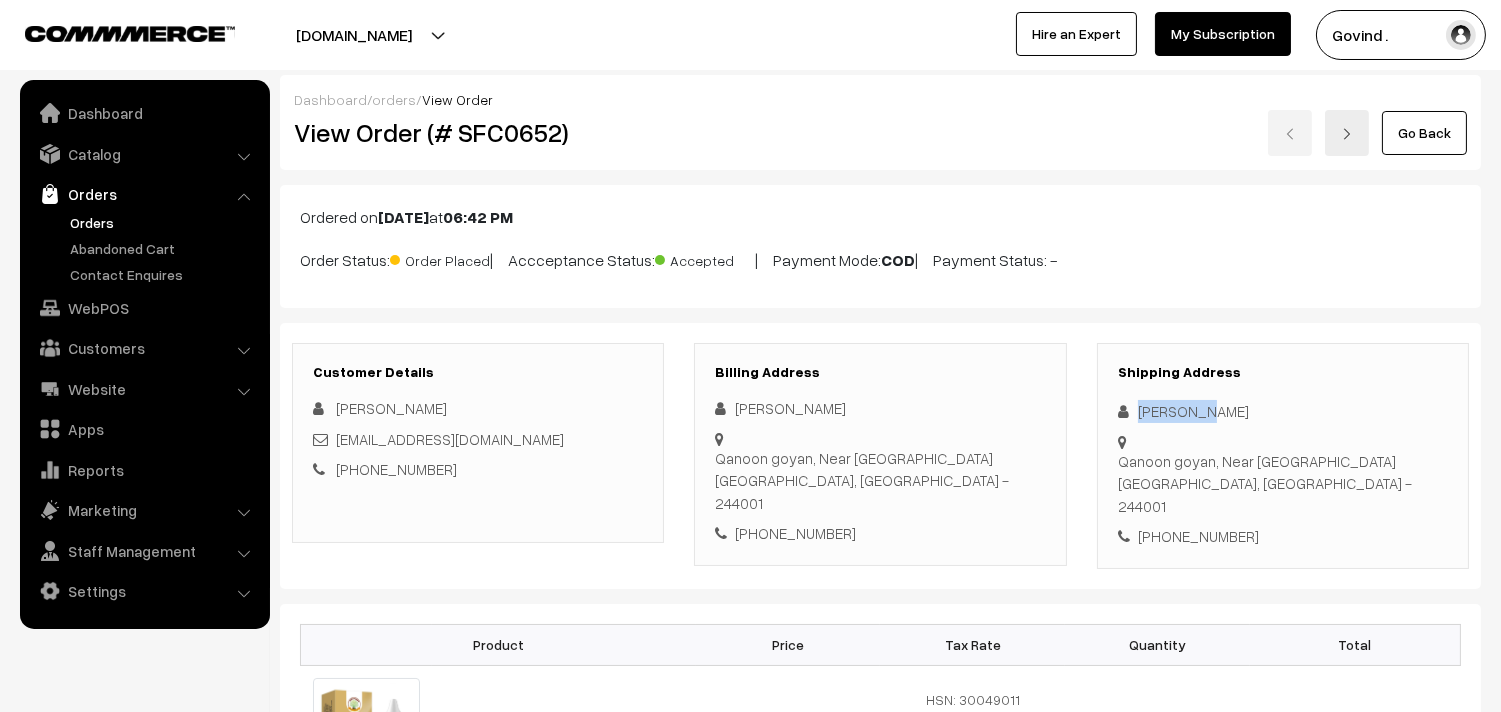 drag, startPoint x: 1136, startPoint y: 411, endPoint x: 1214, endPoint y: 412, distance: 78.00641 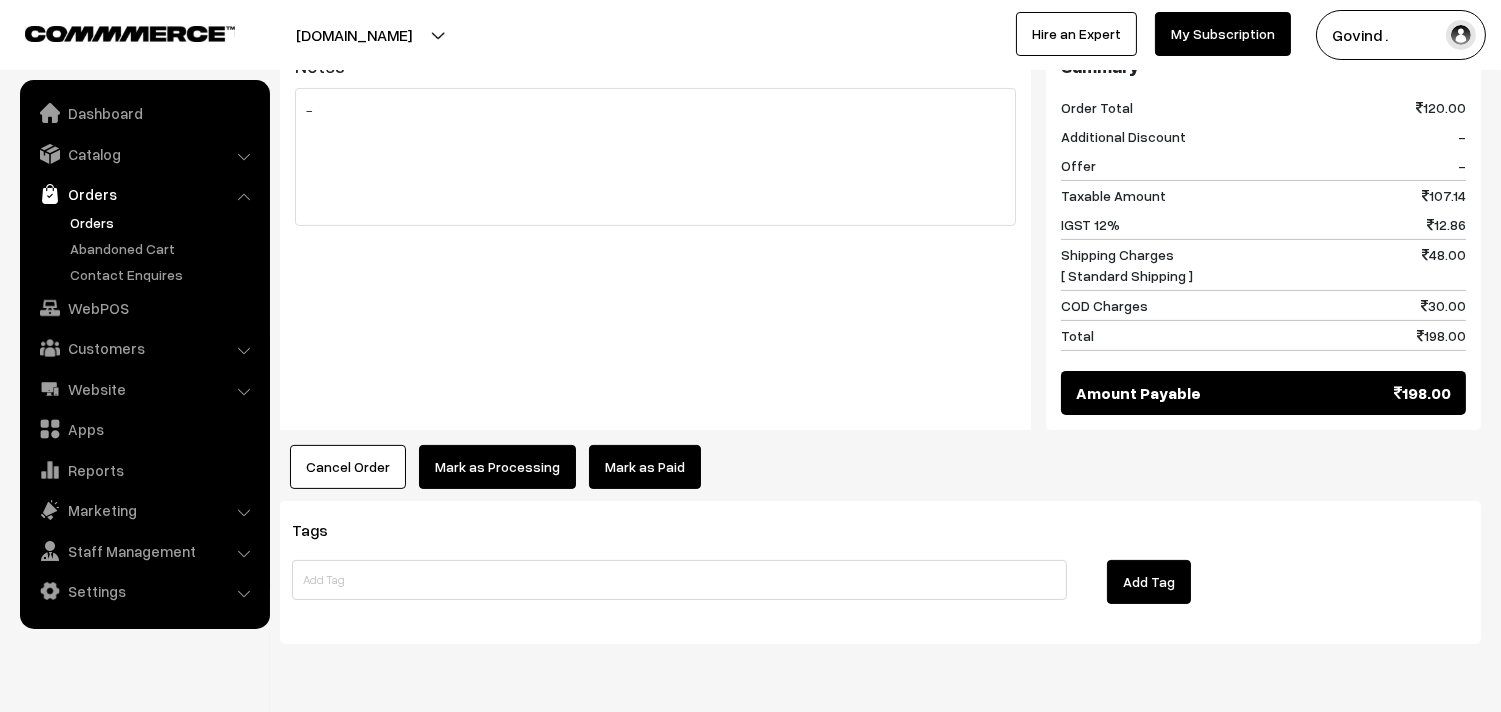 scroll, scrollTop: 880, scrollLeft: 0, axis: vertical 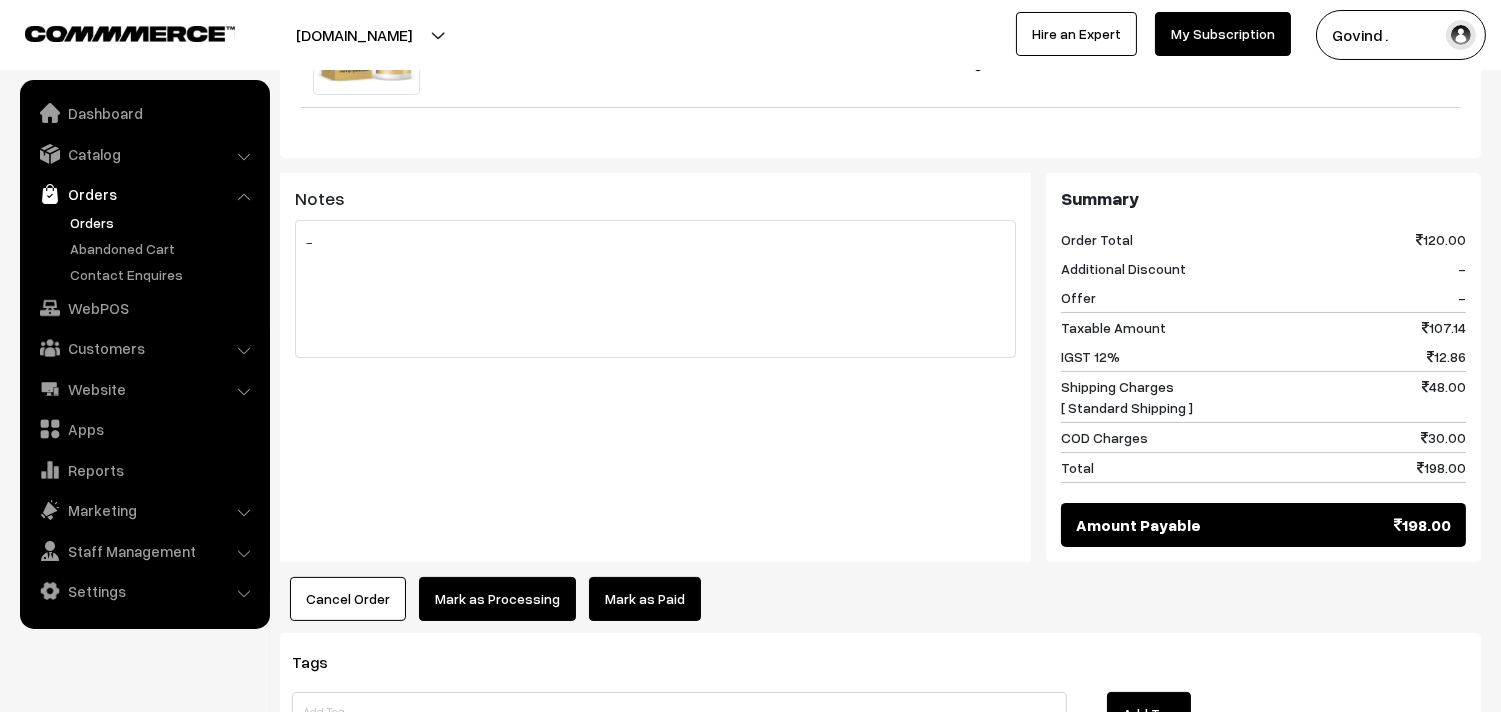click on "Mark as Processing" at bounding box center (497, 599) 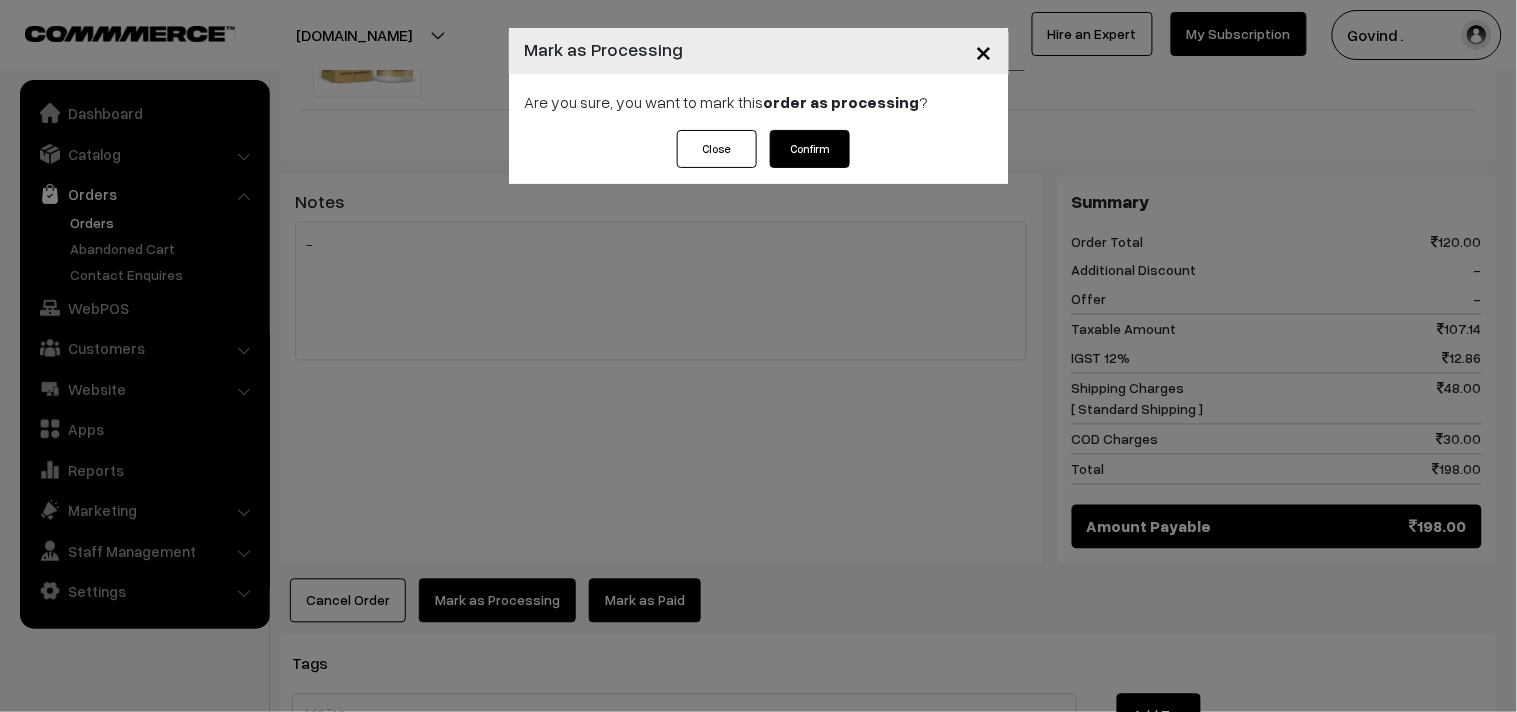 click on "Confirm" at bounding box center (810, 149) 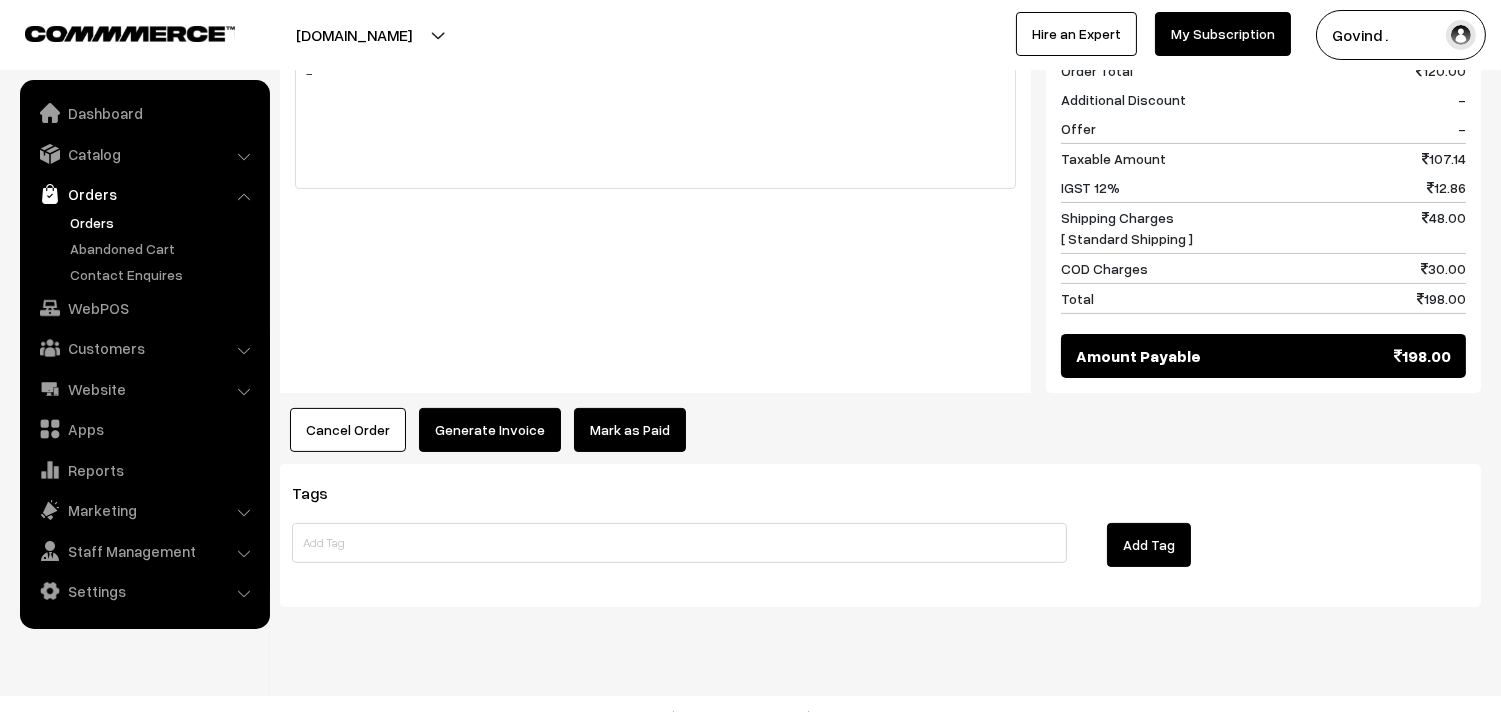 click on "Generate Invoice" at bounding box center (490, 430) 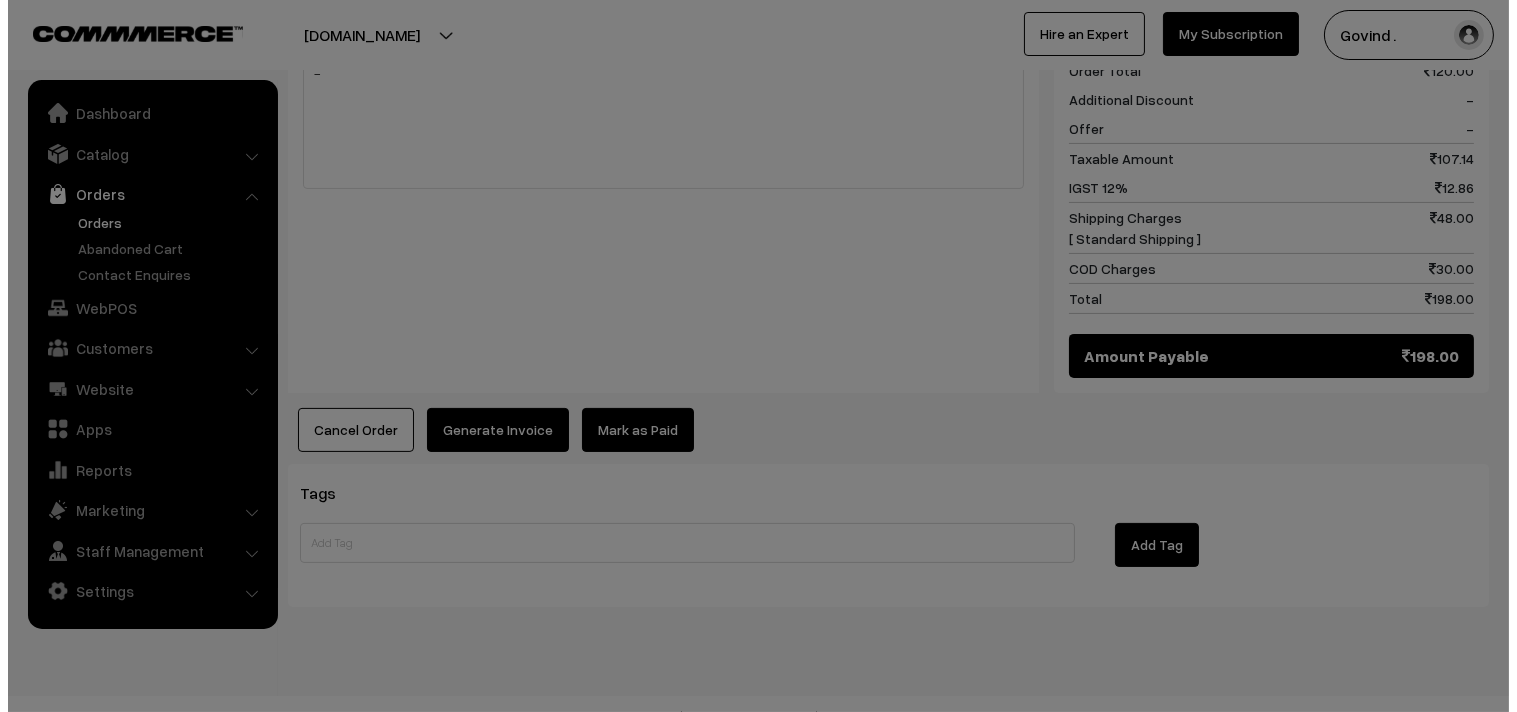 scroll, scrollTop: 882, scrollLeft: 0, axis: vertical 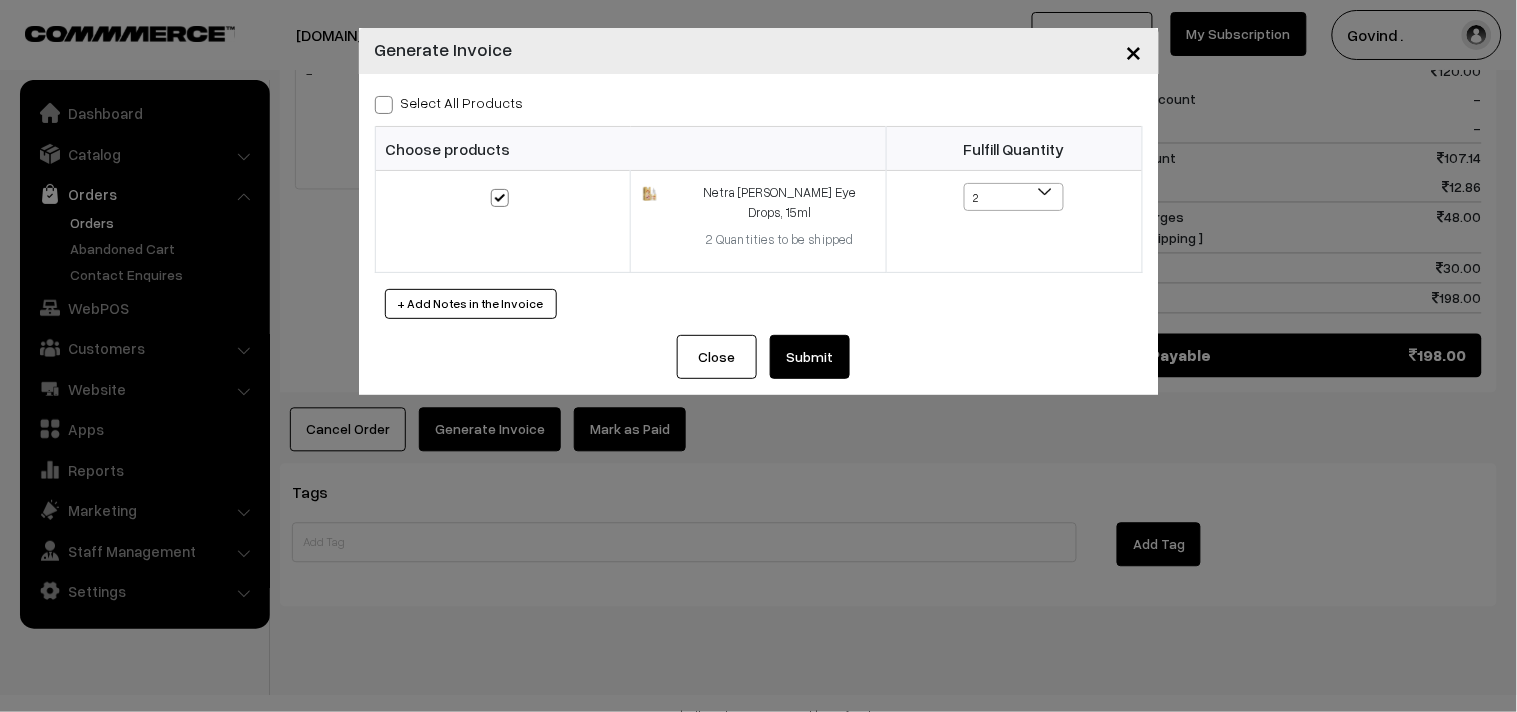 click at bounding box center [384, 105] 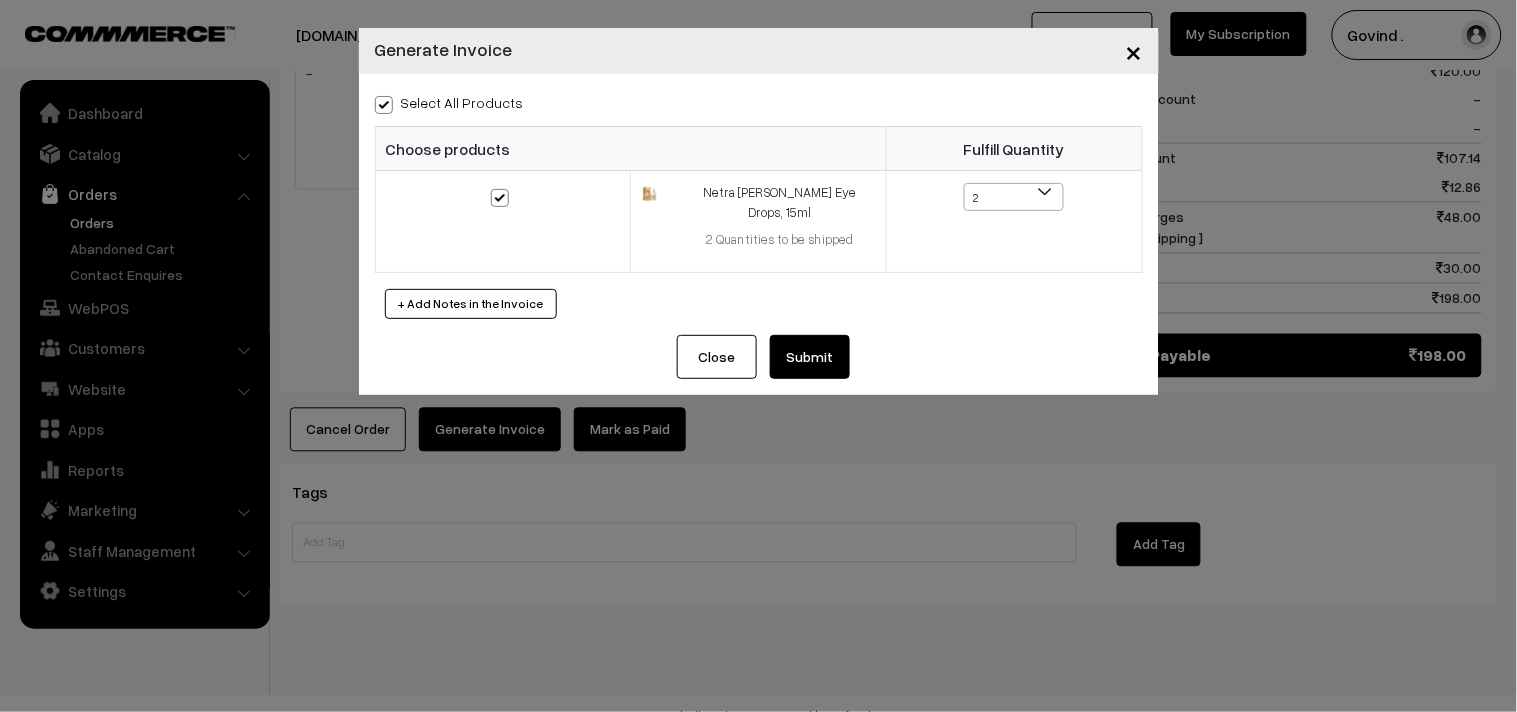 click on "Submit" at bounding box center (810, 357) 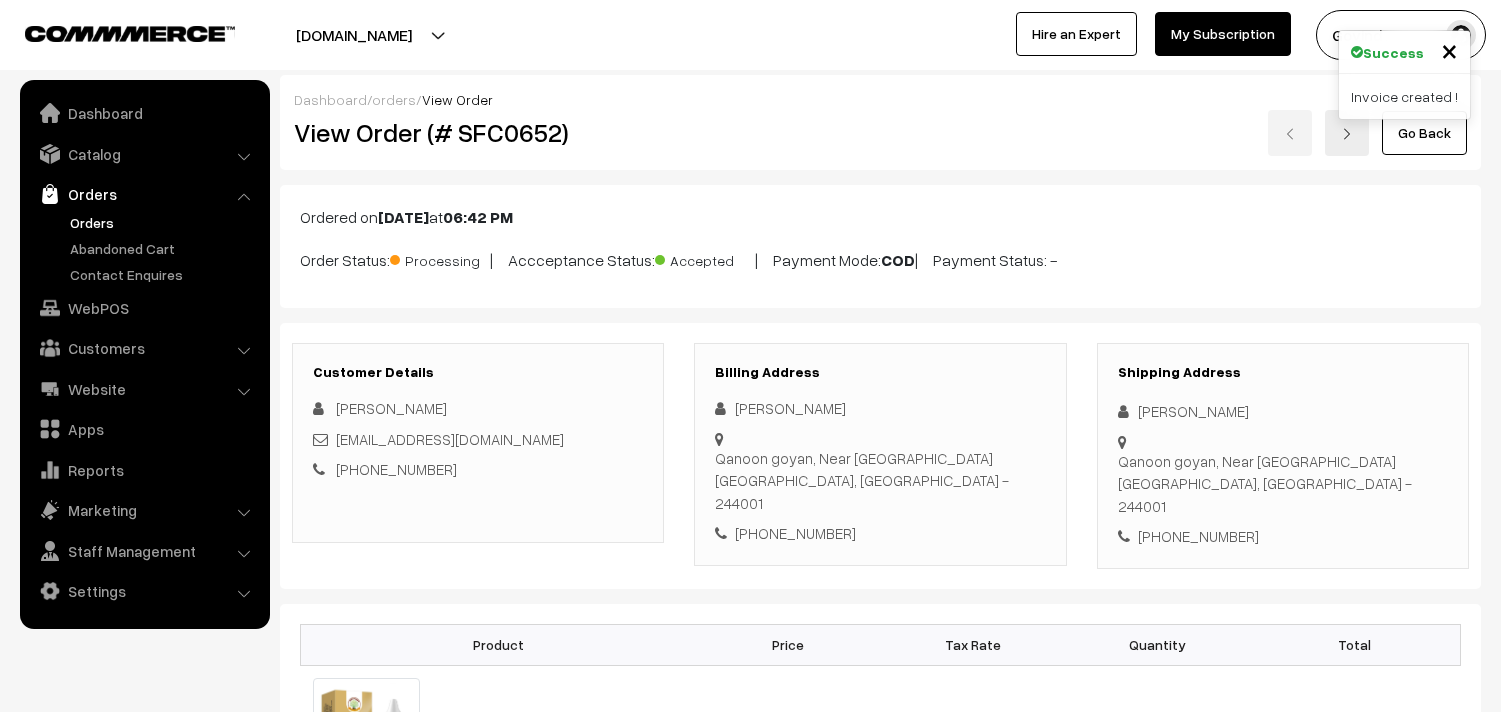 scroll, scrollTop: 0, scrollLeft: 0, axis: both 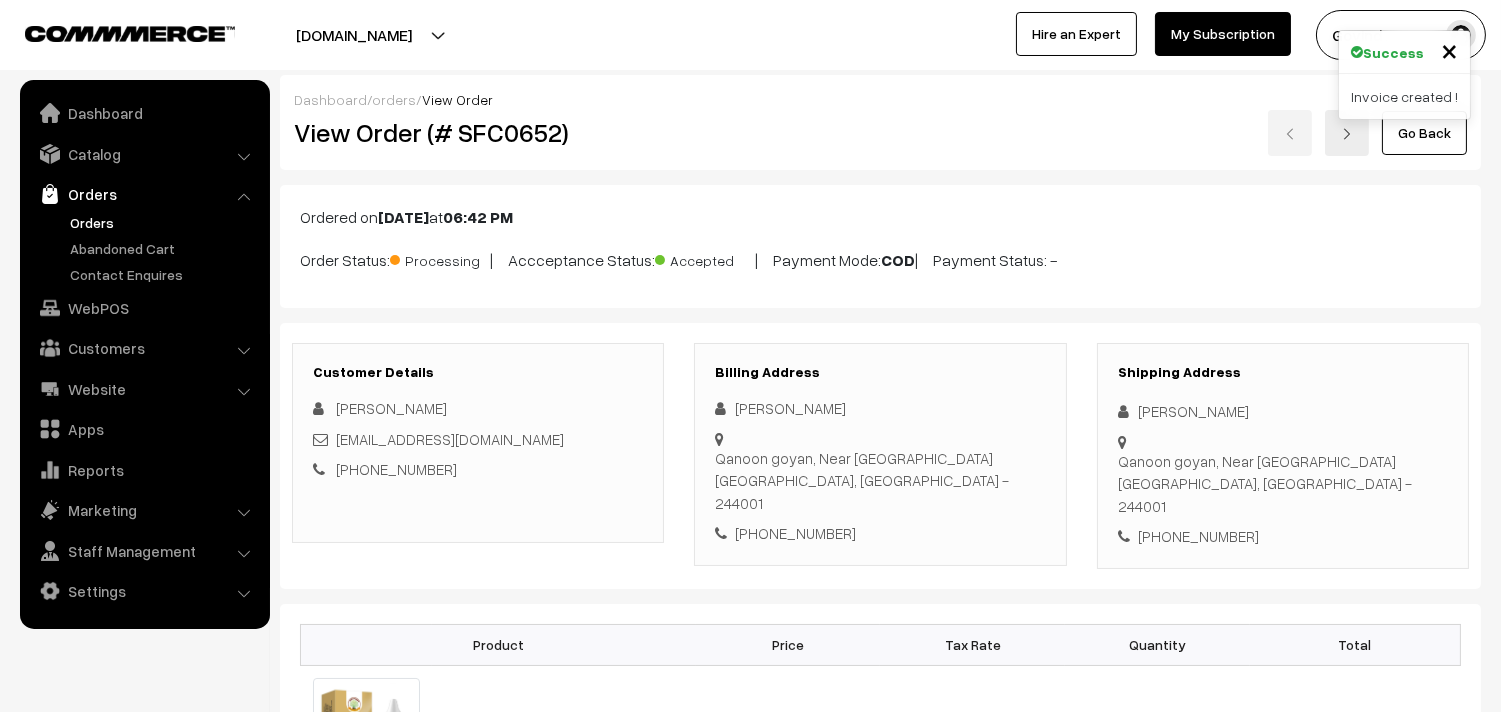click on "Dashboard  /
orders  /
View Order
View Order (# SFC0652)
Go Back" at bounding box center (880, 122) 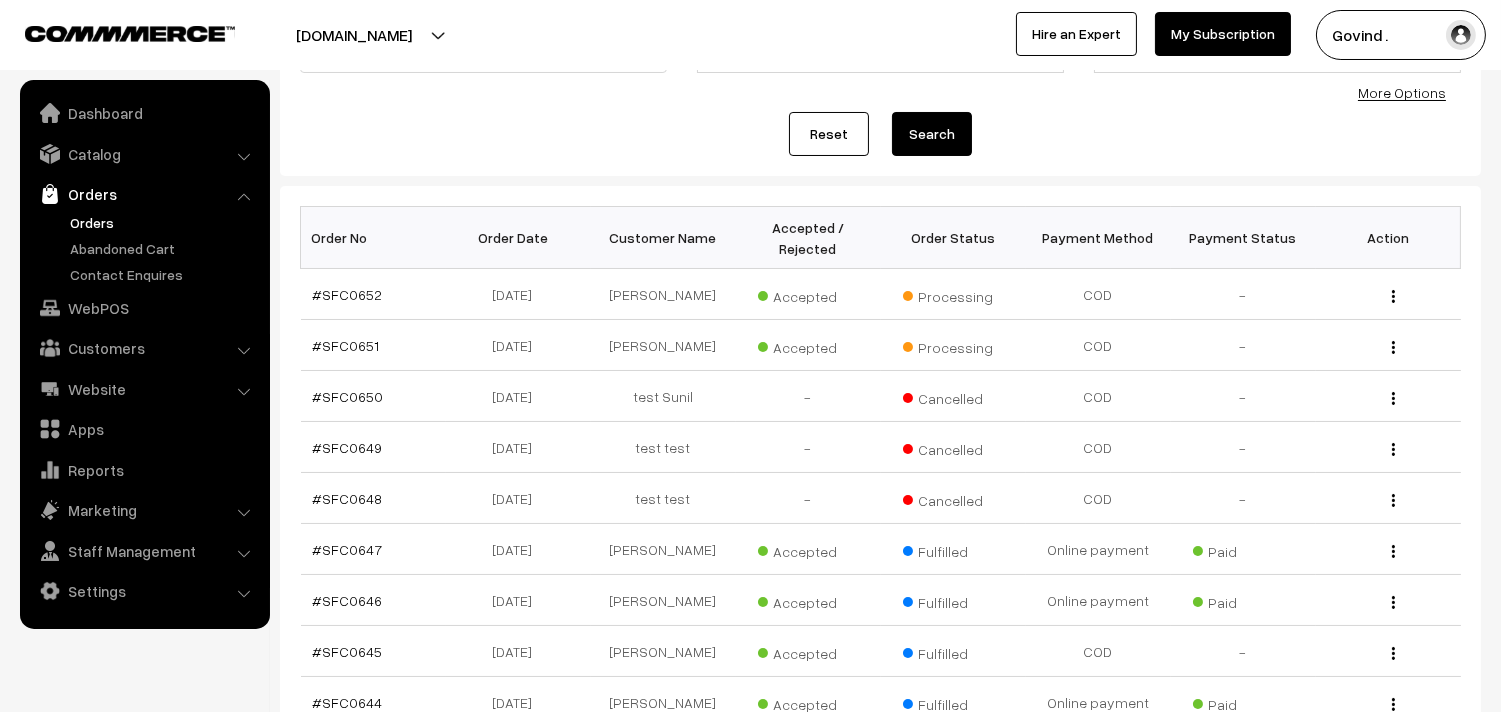 scroll, scrollTop: 0, scrollLeft: 0, axis: both 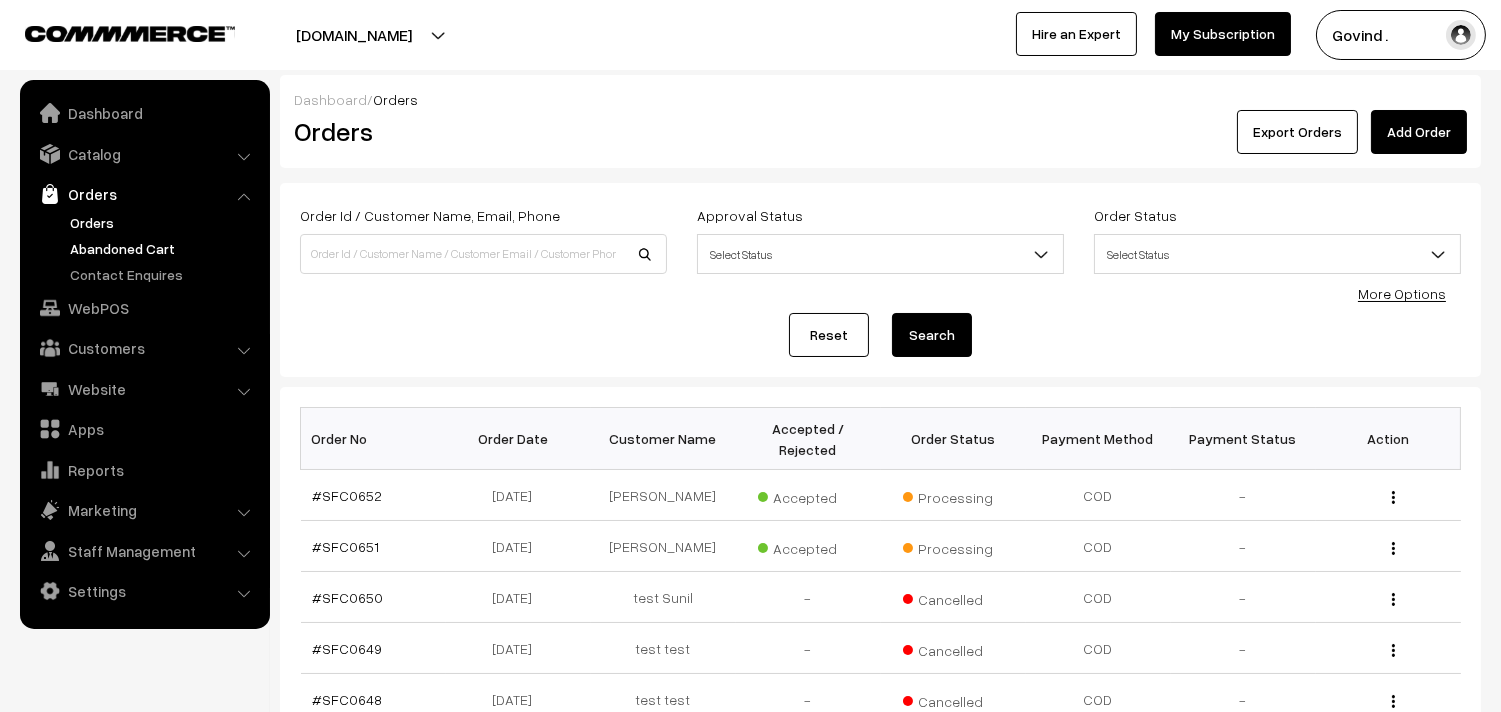 click on "Abandoned Cart" at bounding box center [164, 248] 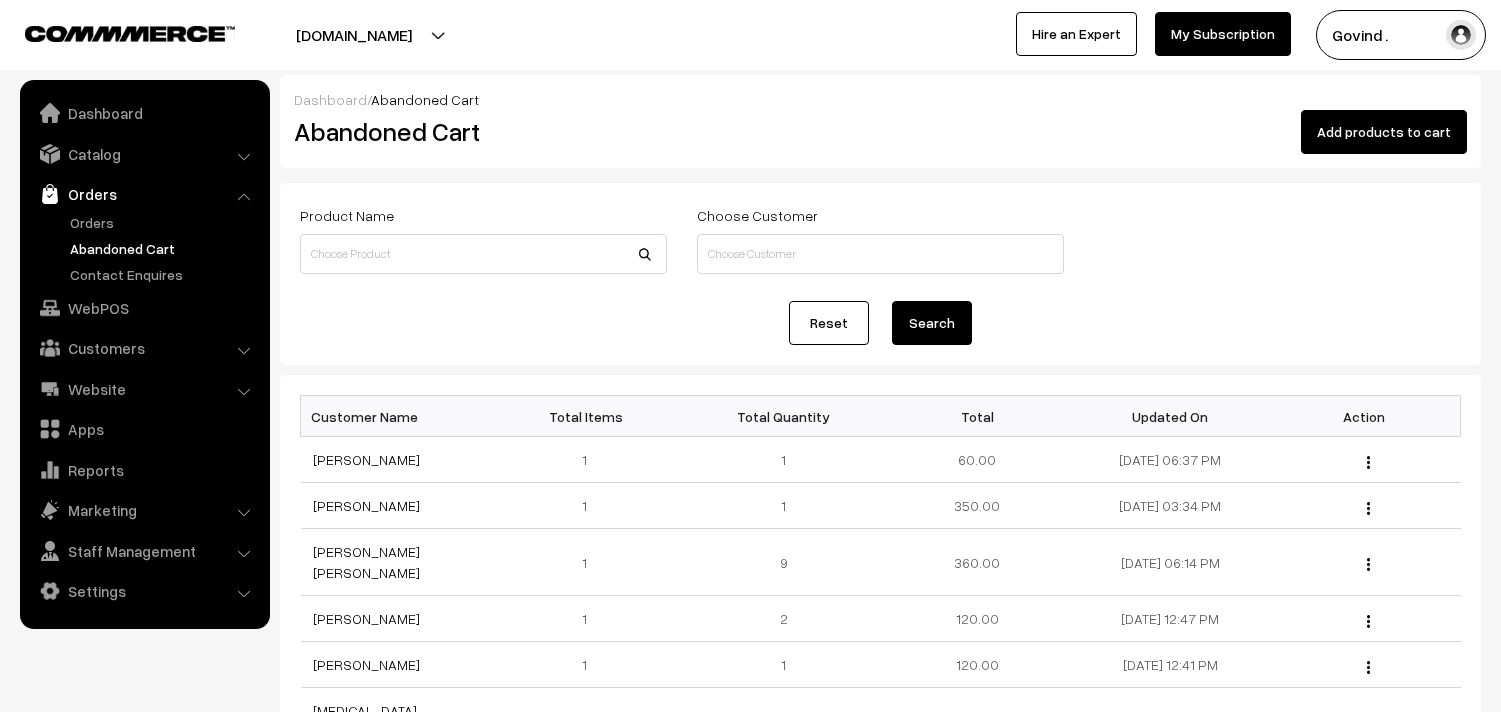 scroll, scrollTop: 0, scrollLeft: 0, axis: both 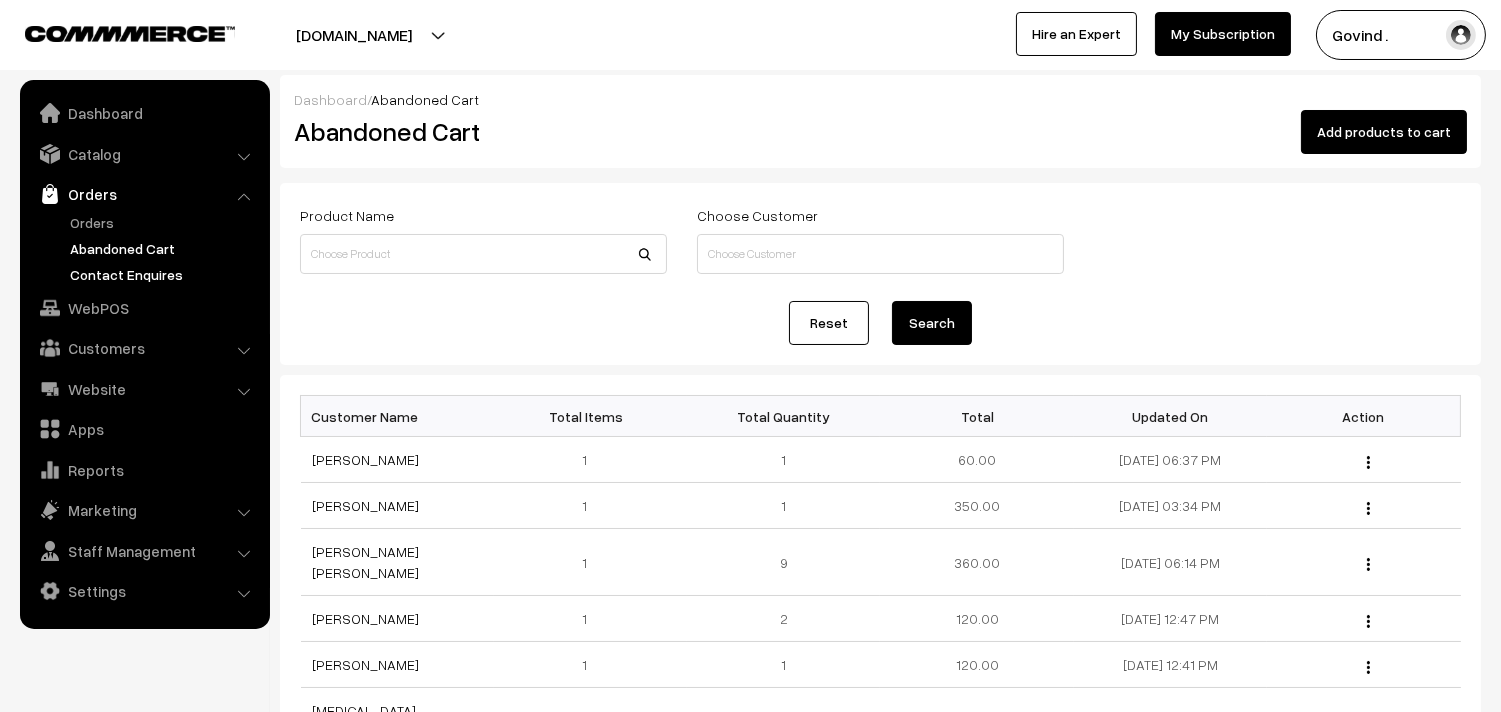 click on "Contact Enquires" at bounding box center (164, 274) 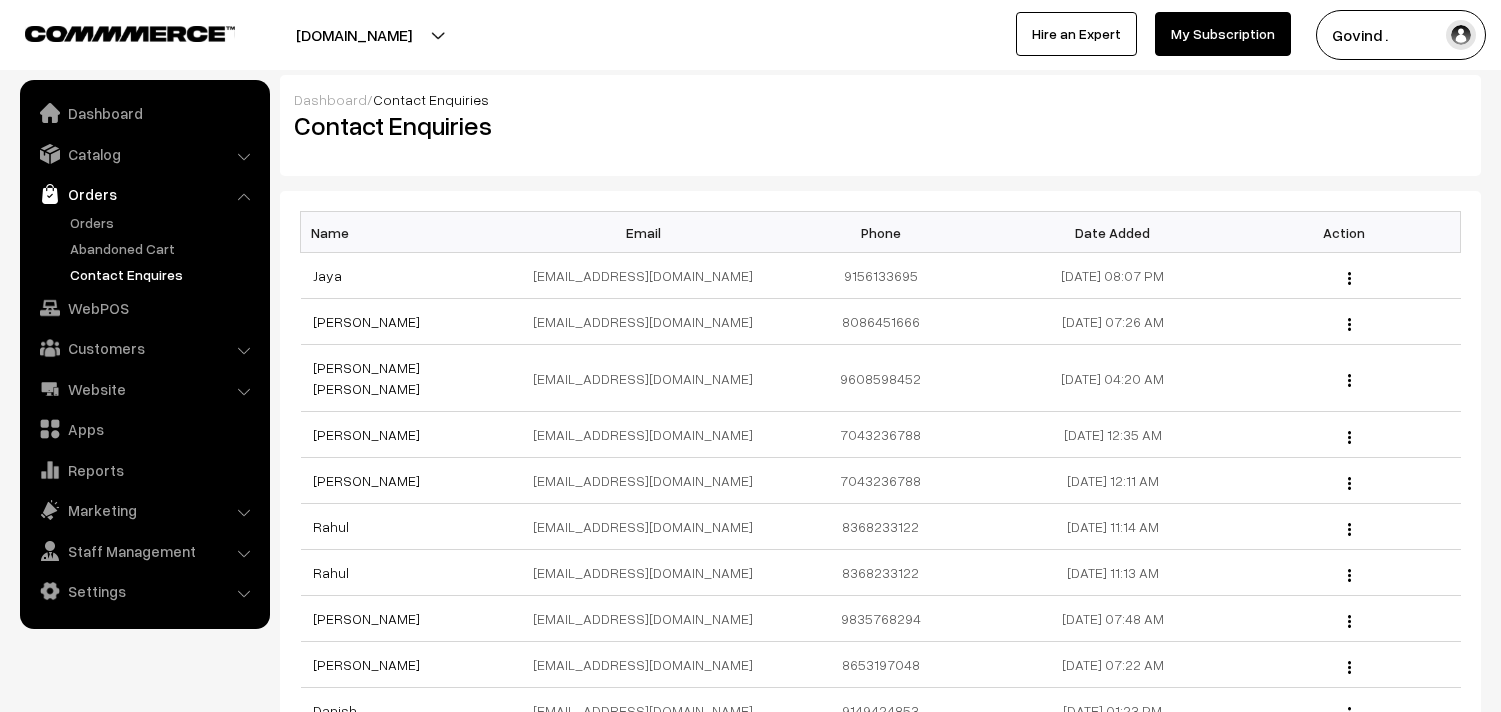 scroll, scrollTop: 0, scrollLeft: 0, axis: both 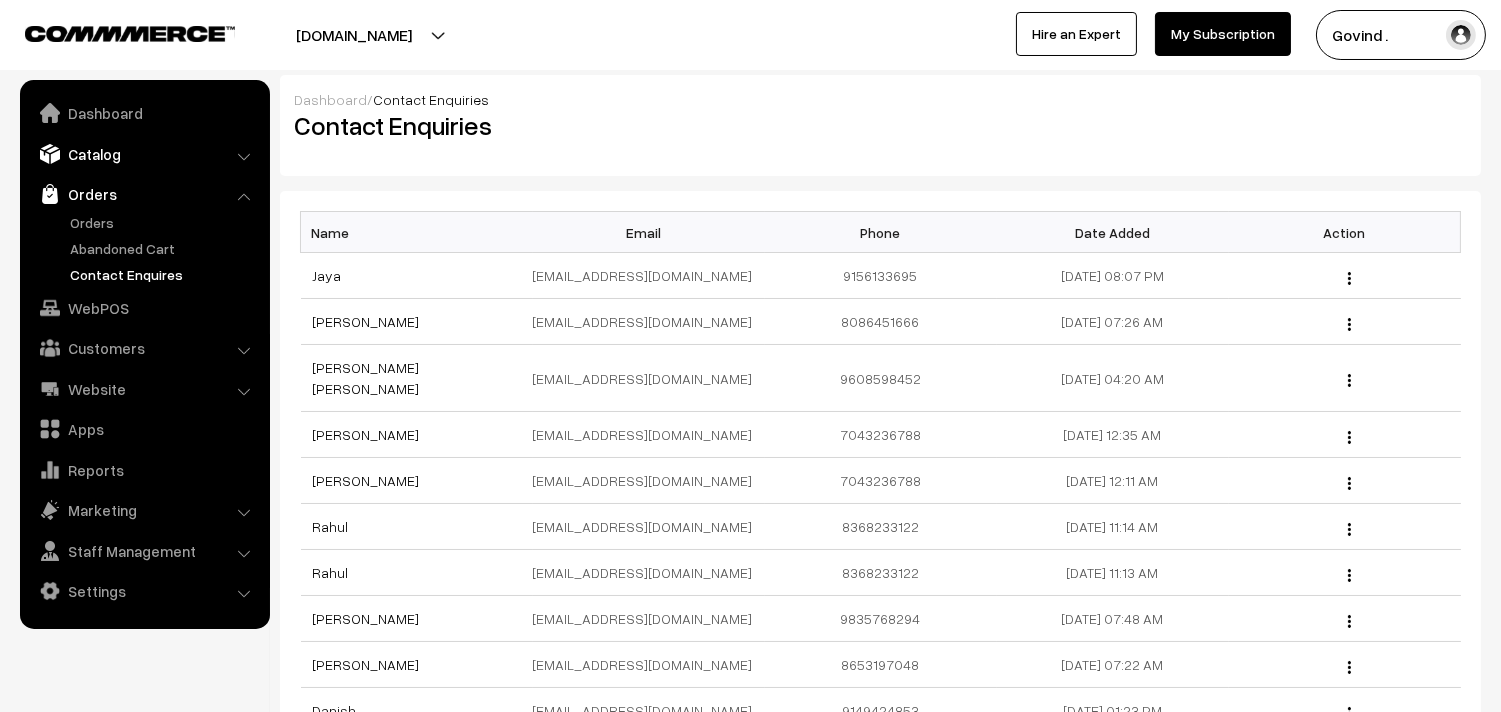 click on "Catalog" at bounding box center (144, 154) 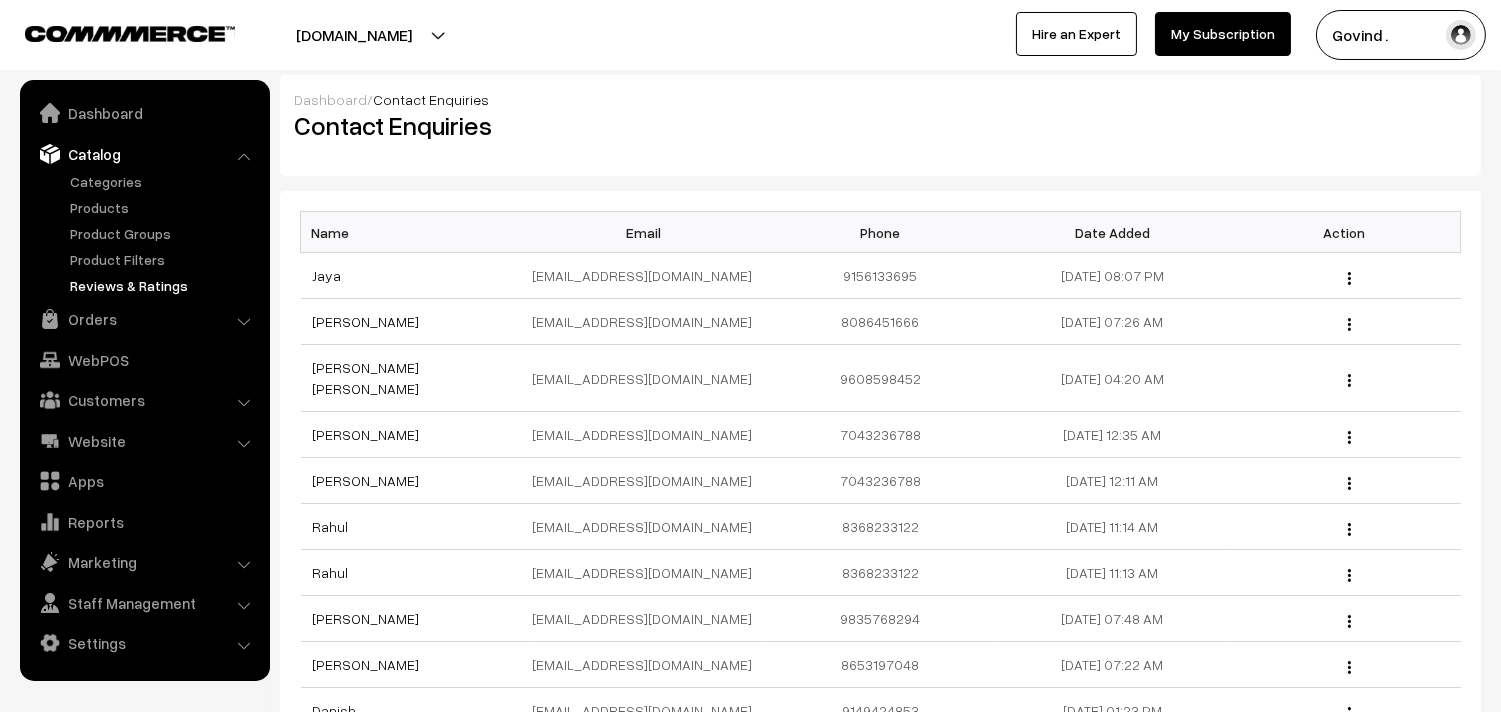 click on "Reviews & Ratings" at bounding box center [164, 285] 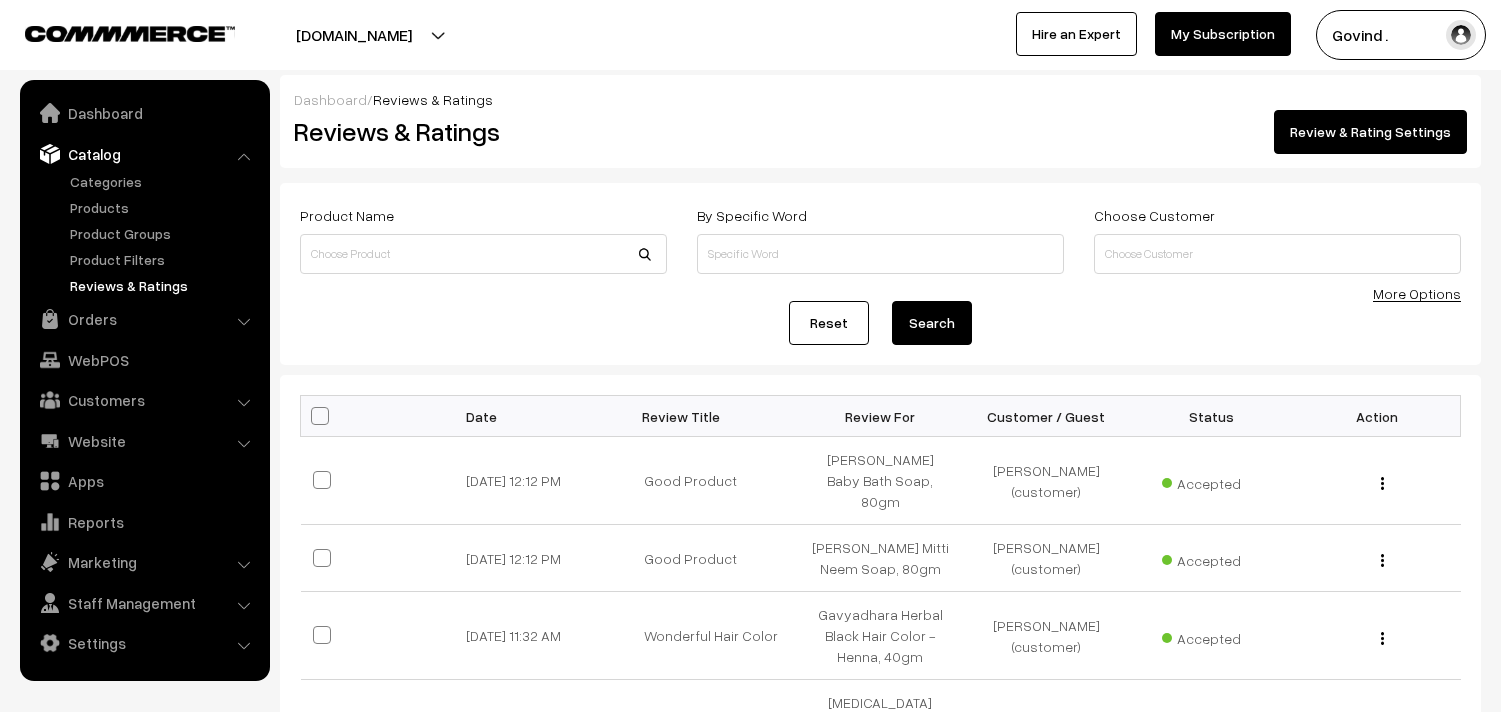 scroll, scrollTop: 0, scrollLeft: 0, axis: both 